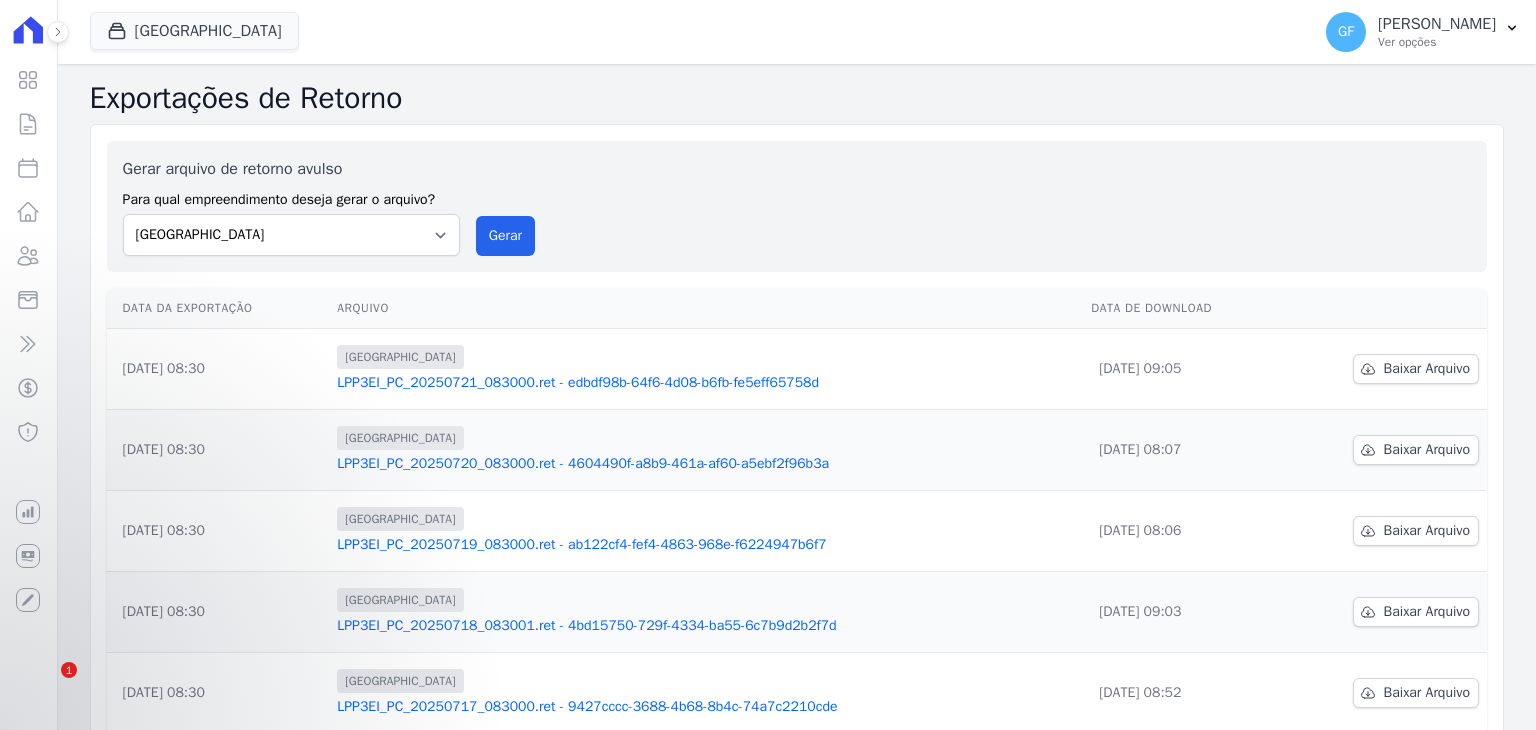 scroll, scrollTop: 0, scrollLeft: 0, axis: both 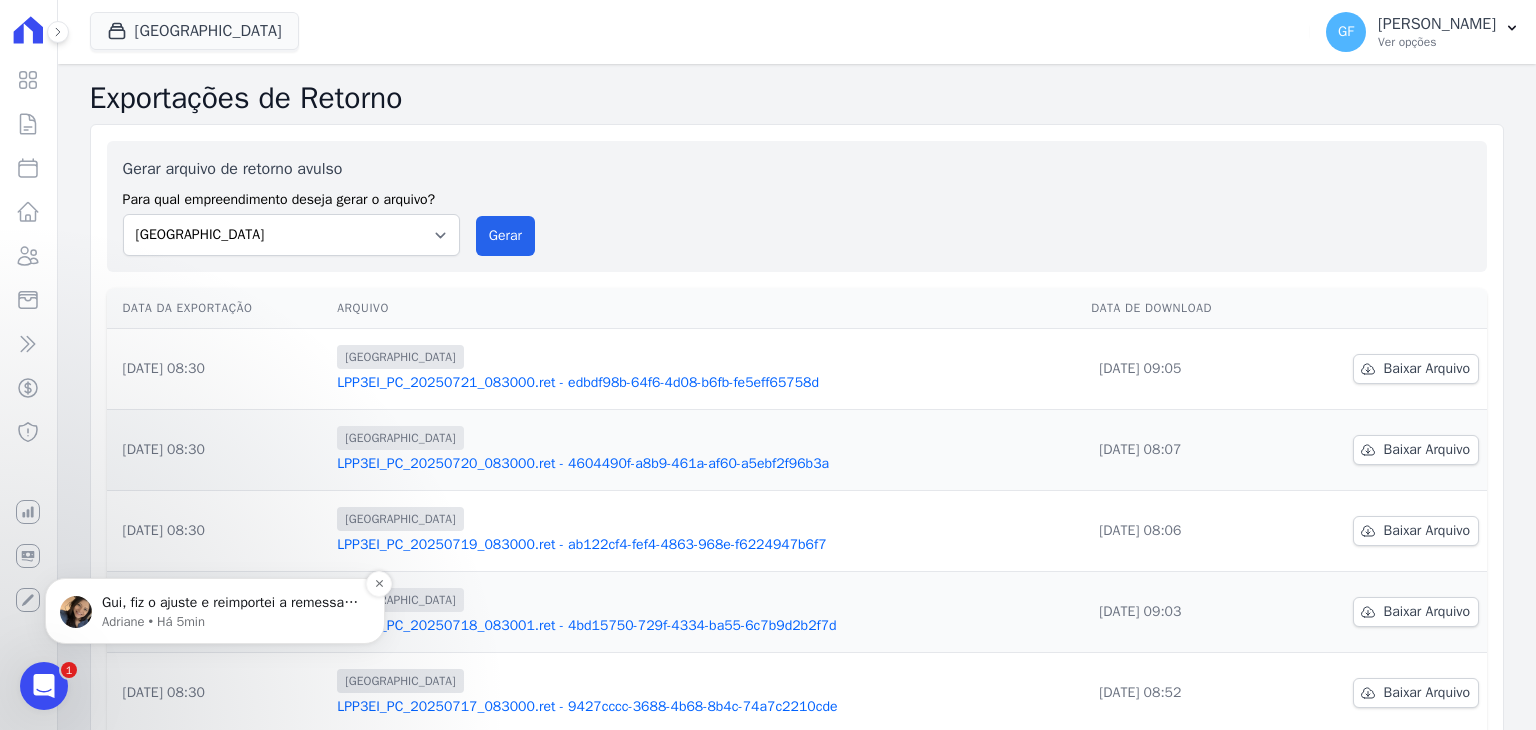 click on "Gui, fiz o ajuste e reimportei a remessa. Porém somente 1 item teve a cobrança gerada. Demais itens (24 itens) acusaram duplicidade no numero do documento: https://app.hent.com.br/integrations/cnab/cobranca_file_imports/ff202134-e012-46ef-ab34-a16f458a5a64   ​" at bounding box center [231, 603] 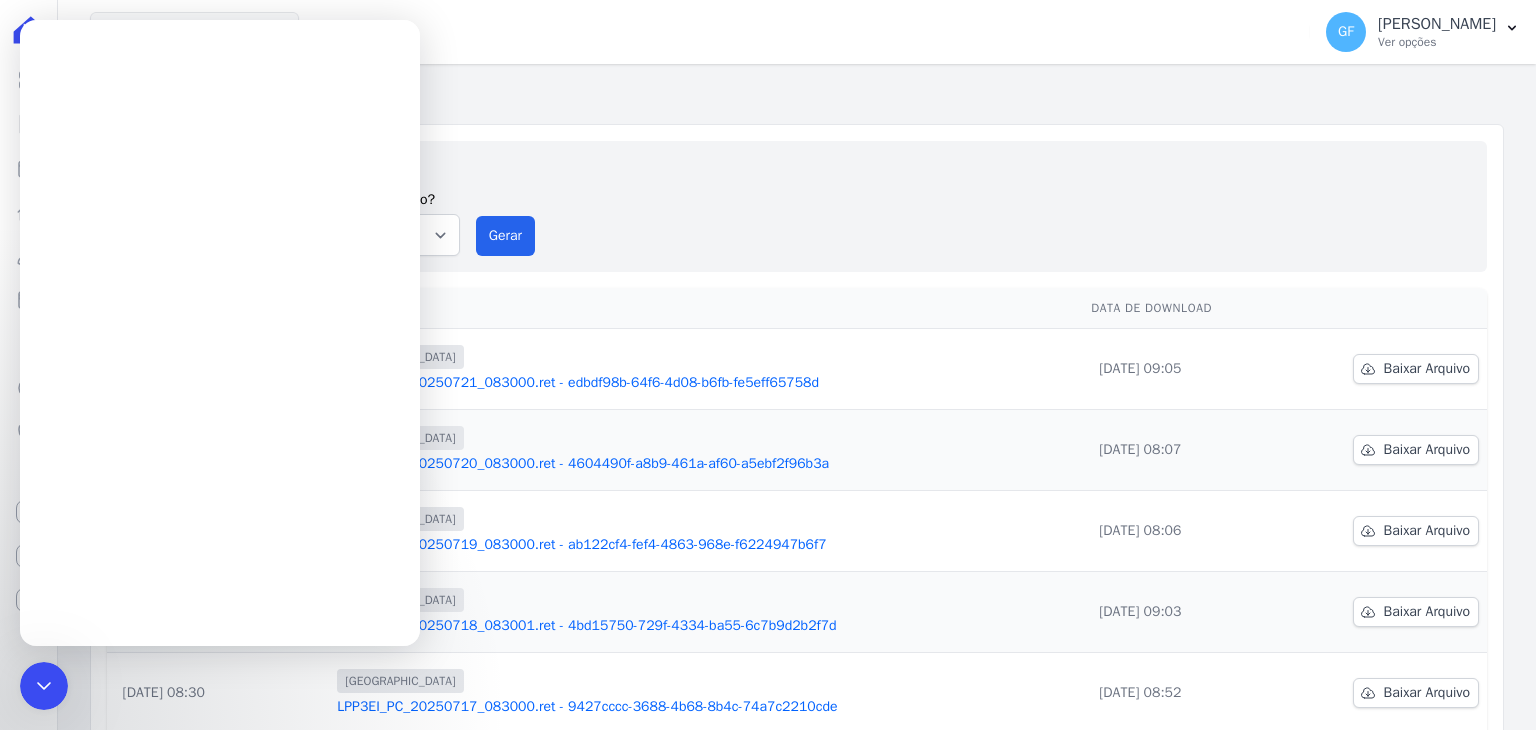 scroll, scrollTop: 0, scrollLeft: 0, axis: both 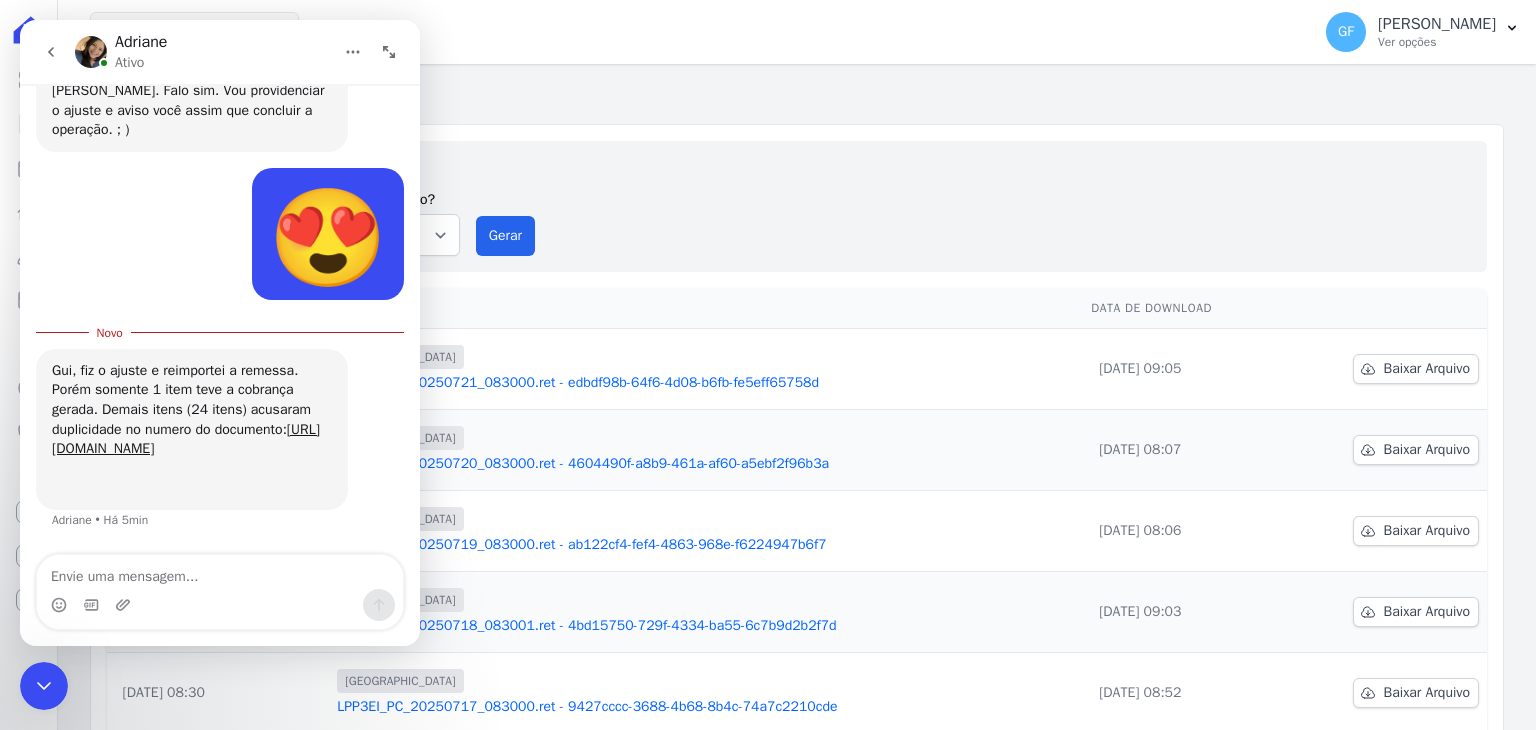 drag, startPoint x: 49, startPoint y: 694, endPoint x: 592, endPoint y: 693, distance: 543.0009 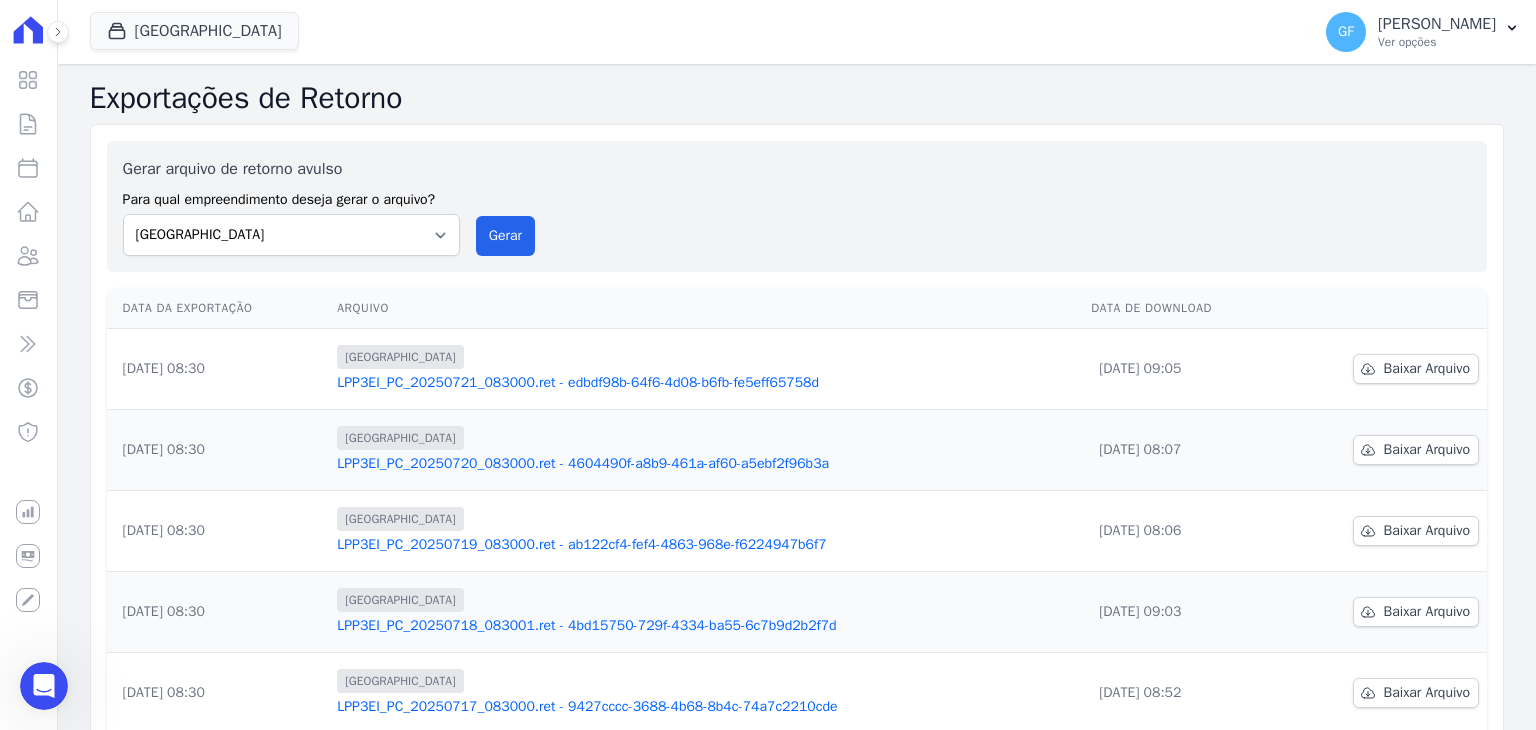 scroll, scrollTop: 0, scrollLeft: 0, axis: both 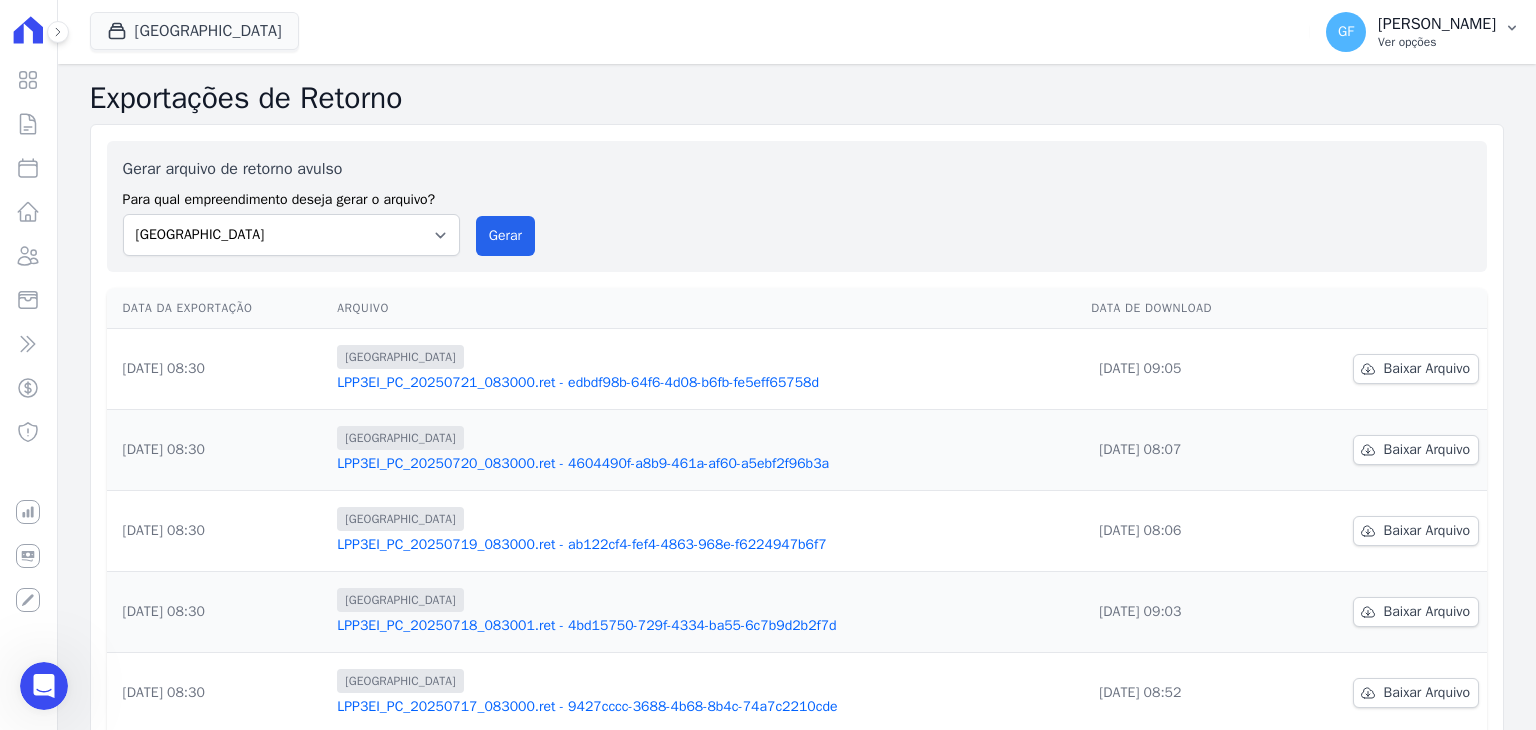 click on "[PERSON_NAME]" at bounding box center (1437, 24) 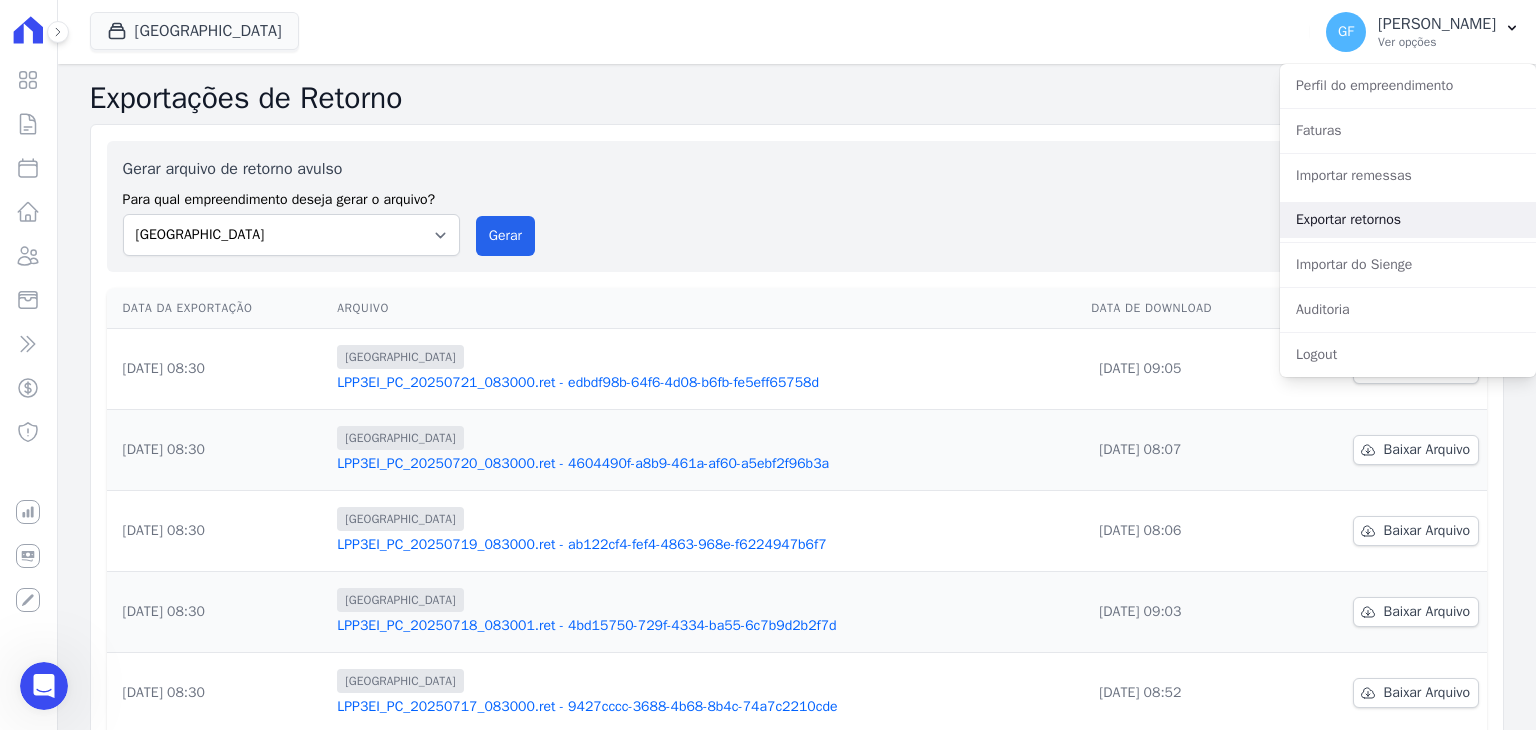 click on "Exportar retornos" at bounding box center (1408, 220) 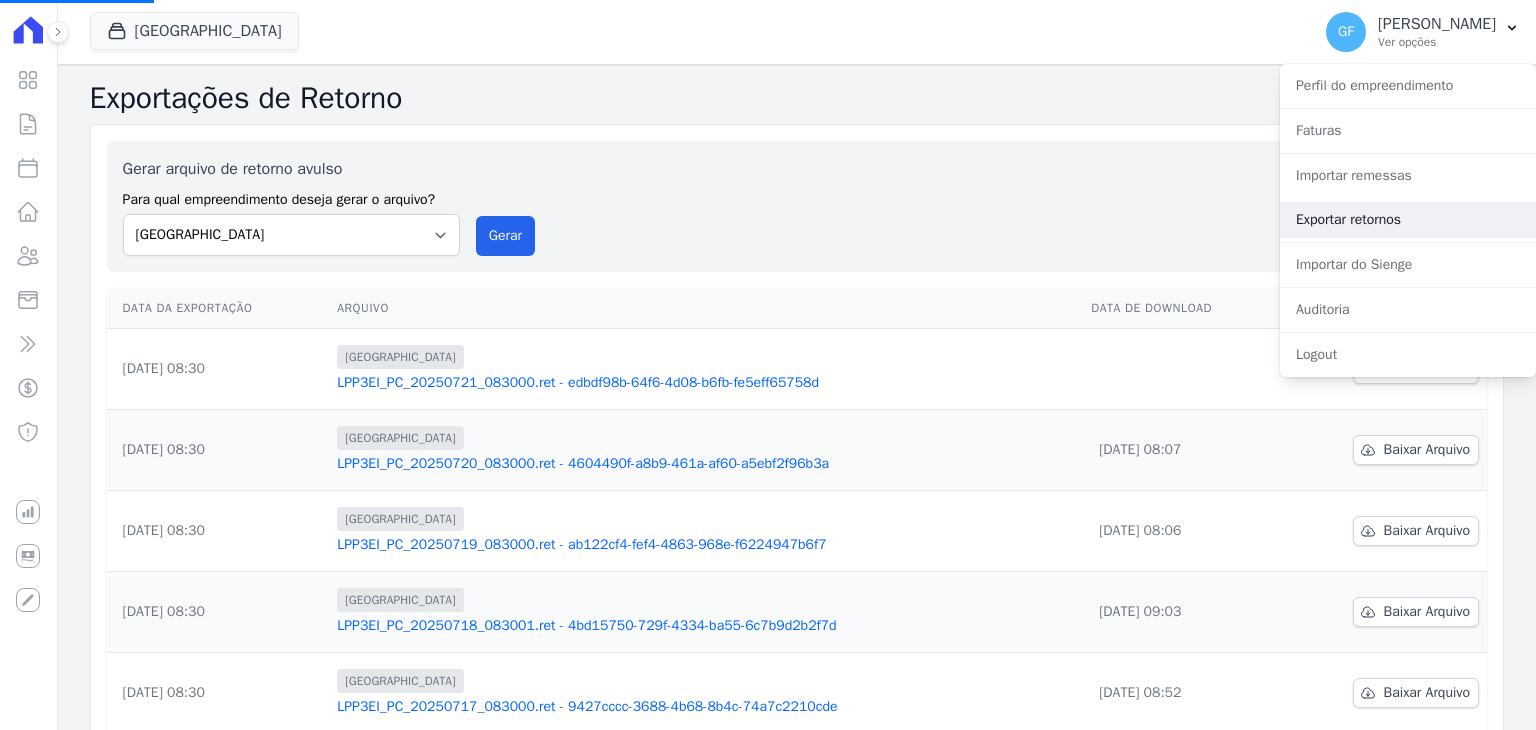 click on "Exportar retornos" at bounding box center [1408, 220] 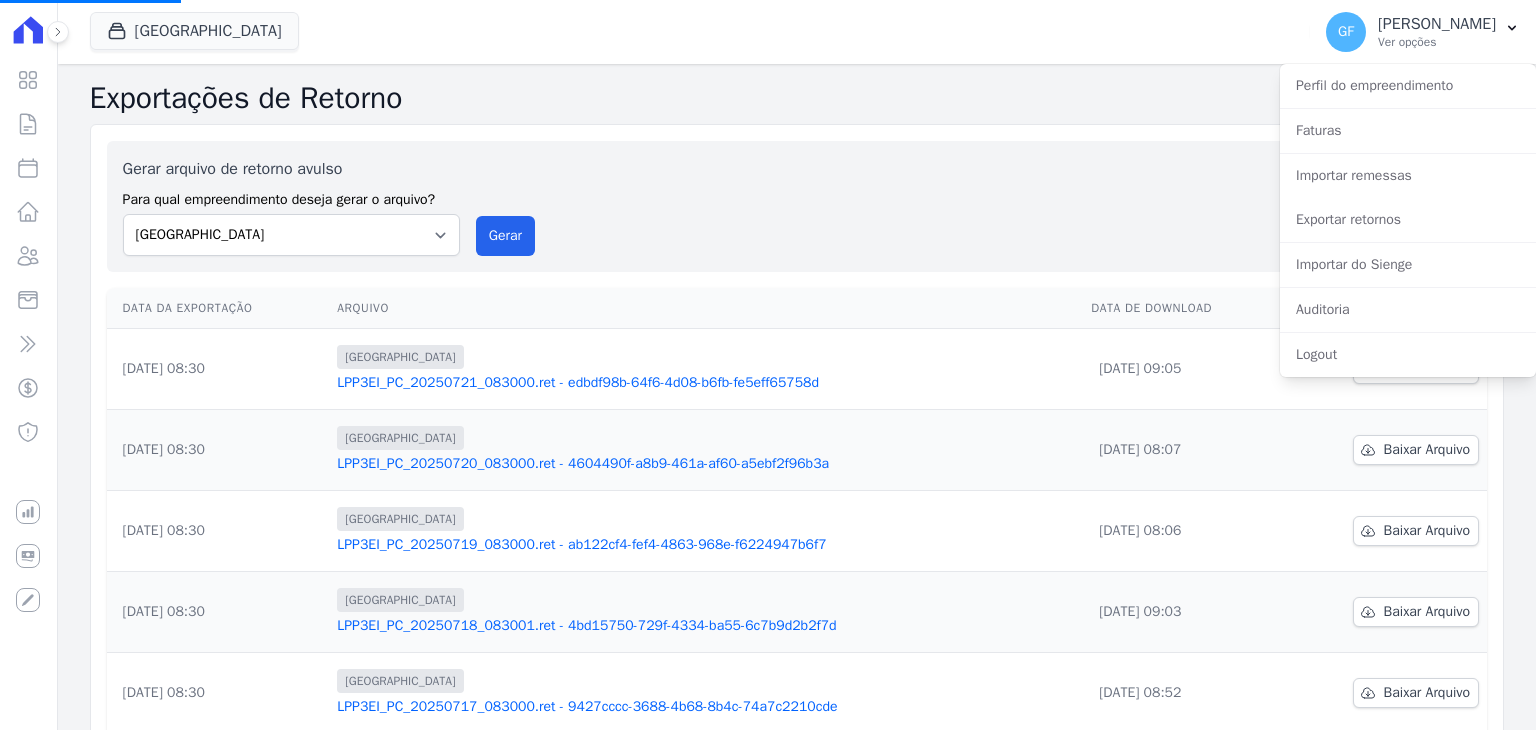 click on "Gerar arquivo de retorno avulso
Para qual empreendimento deseja gerar o arquivo?
Parque Candeias
Gerar" at bounding box center (797, 206) 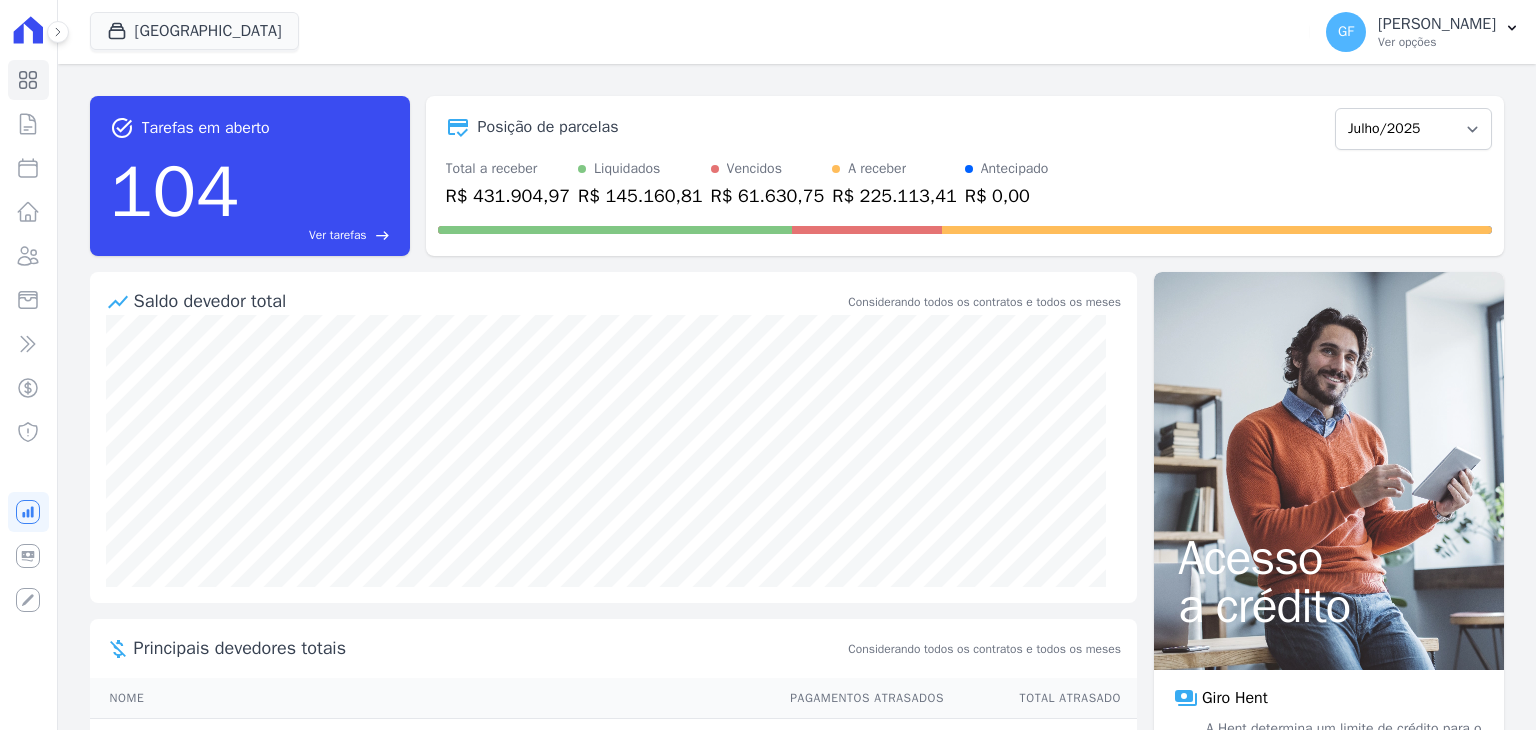 scroll, scrollTop: 0, scrollLeft: 0, axis: both 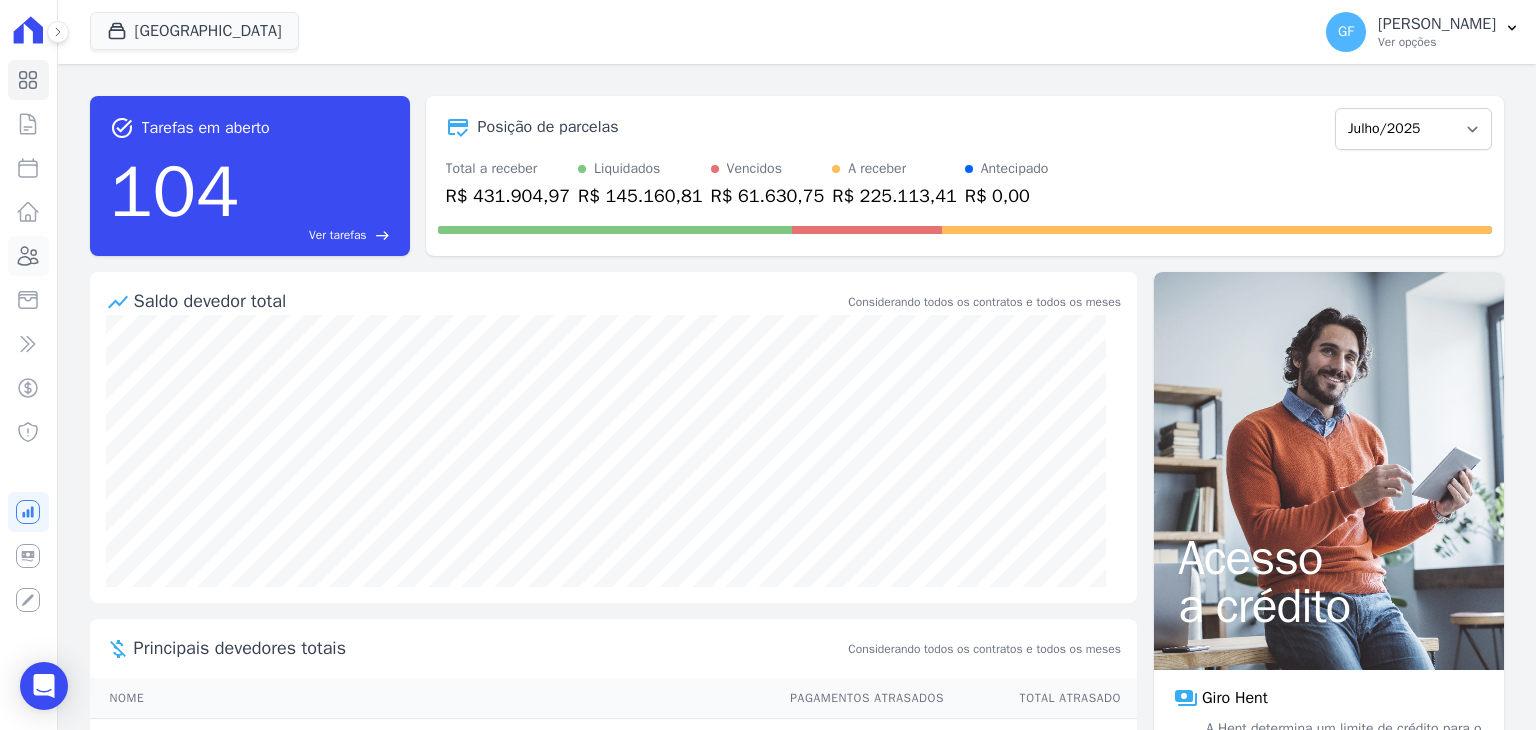 click 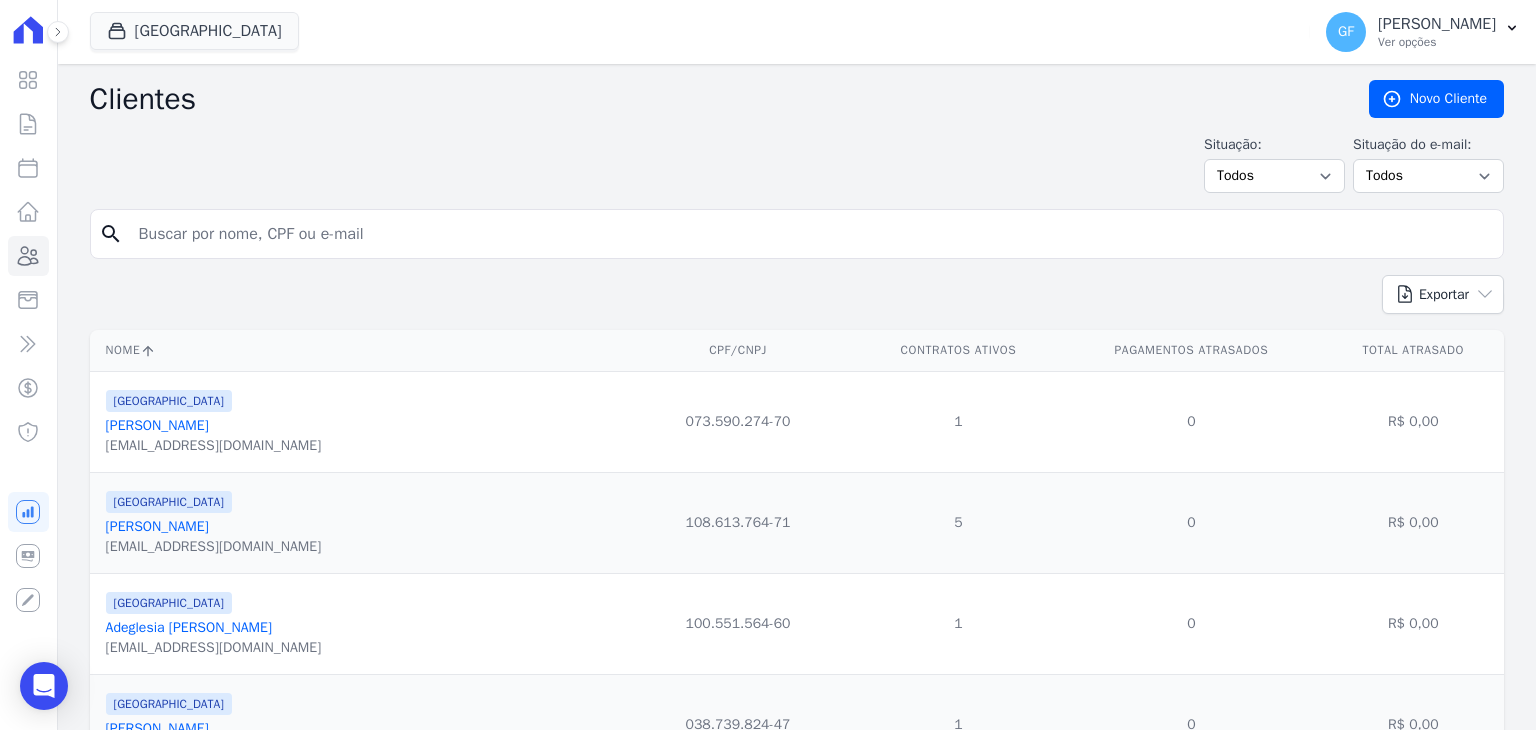 click at bounding box center [811, 234] 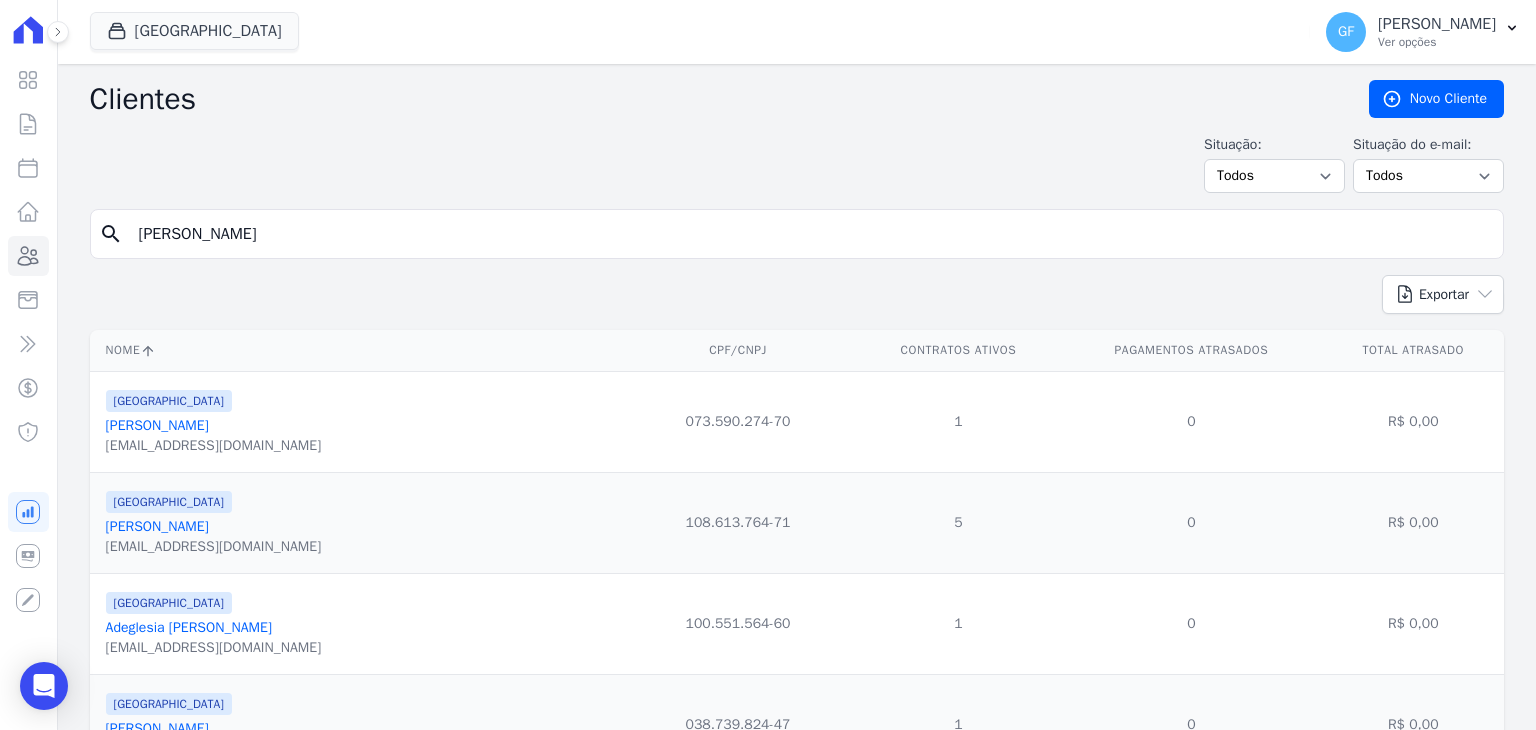 type on "[PERSON_NAME]" 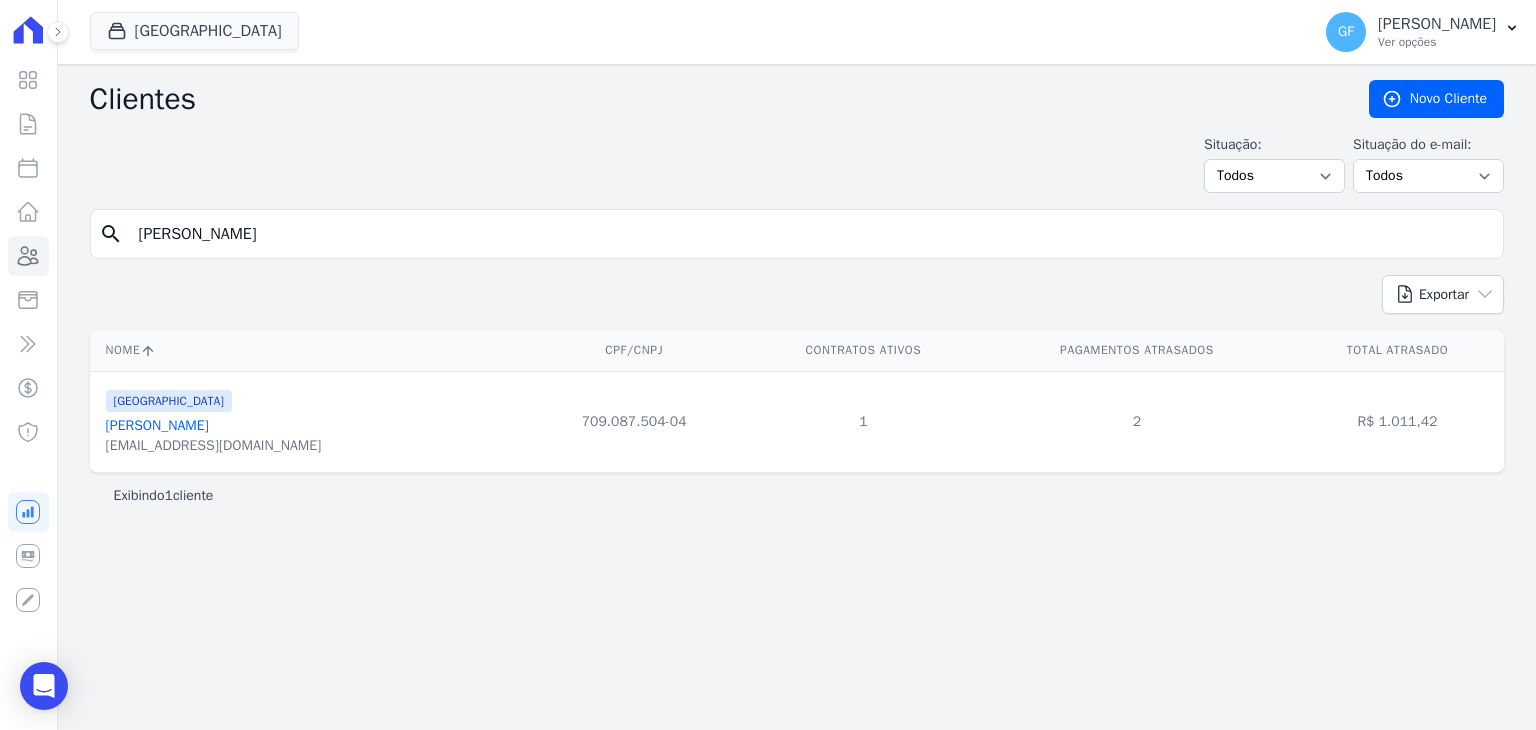 click on "[PERSON_NAME]" at bounding box center [157, 425] 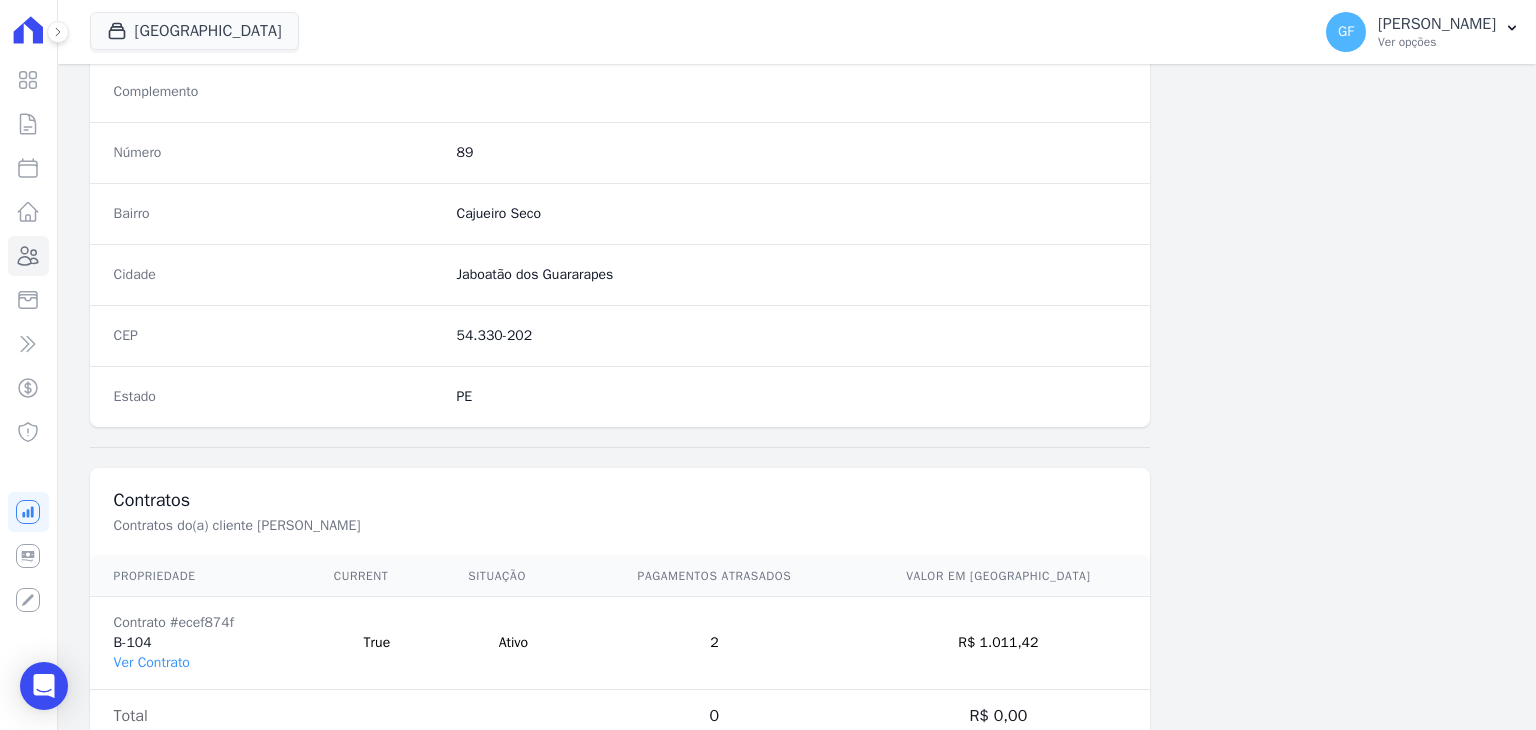 scroll, scrollTop: 1100, scrollLeft: 0, axis: vertical 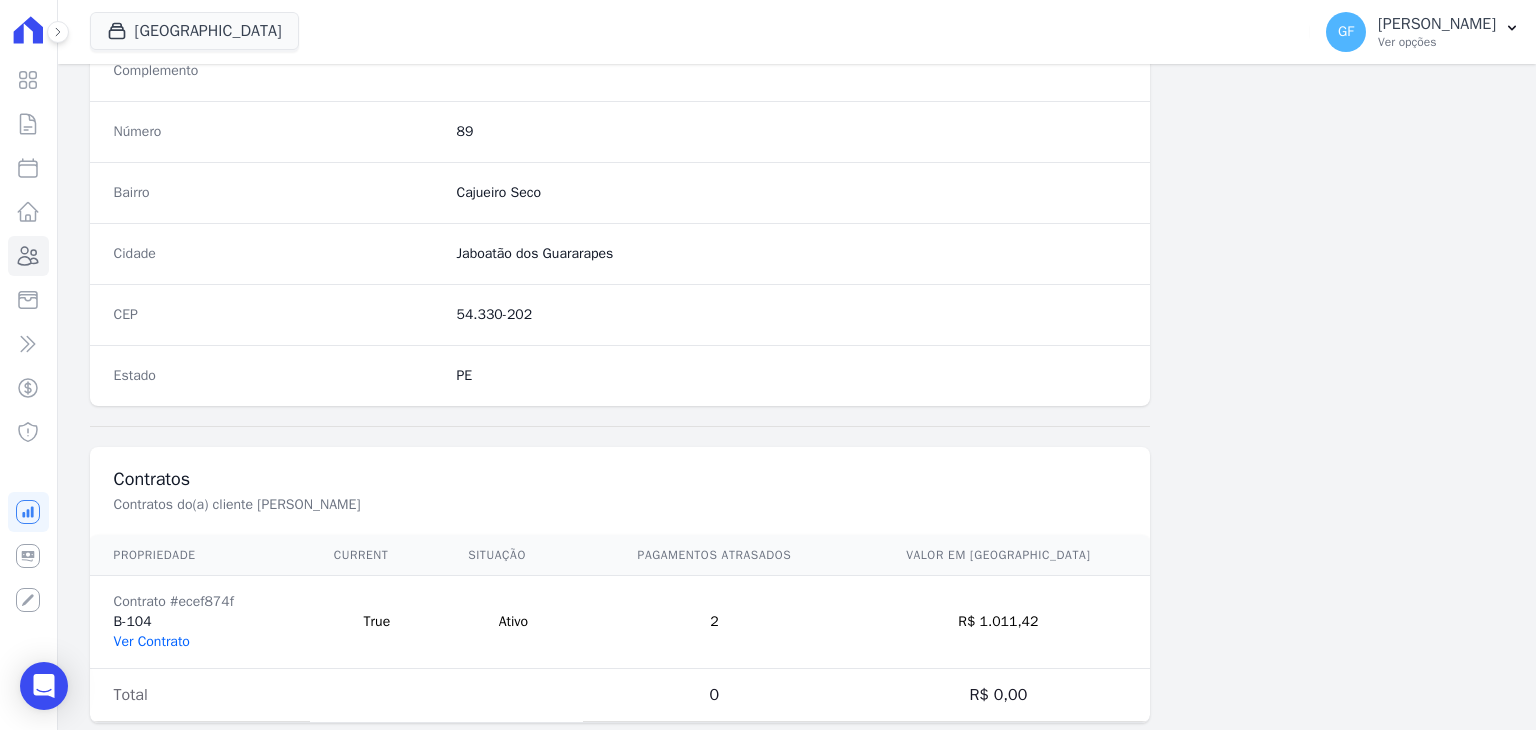 click on "Ver Contrato" at bounding box center [152, 641] 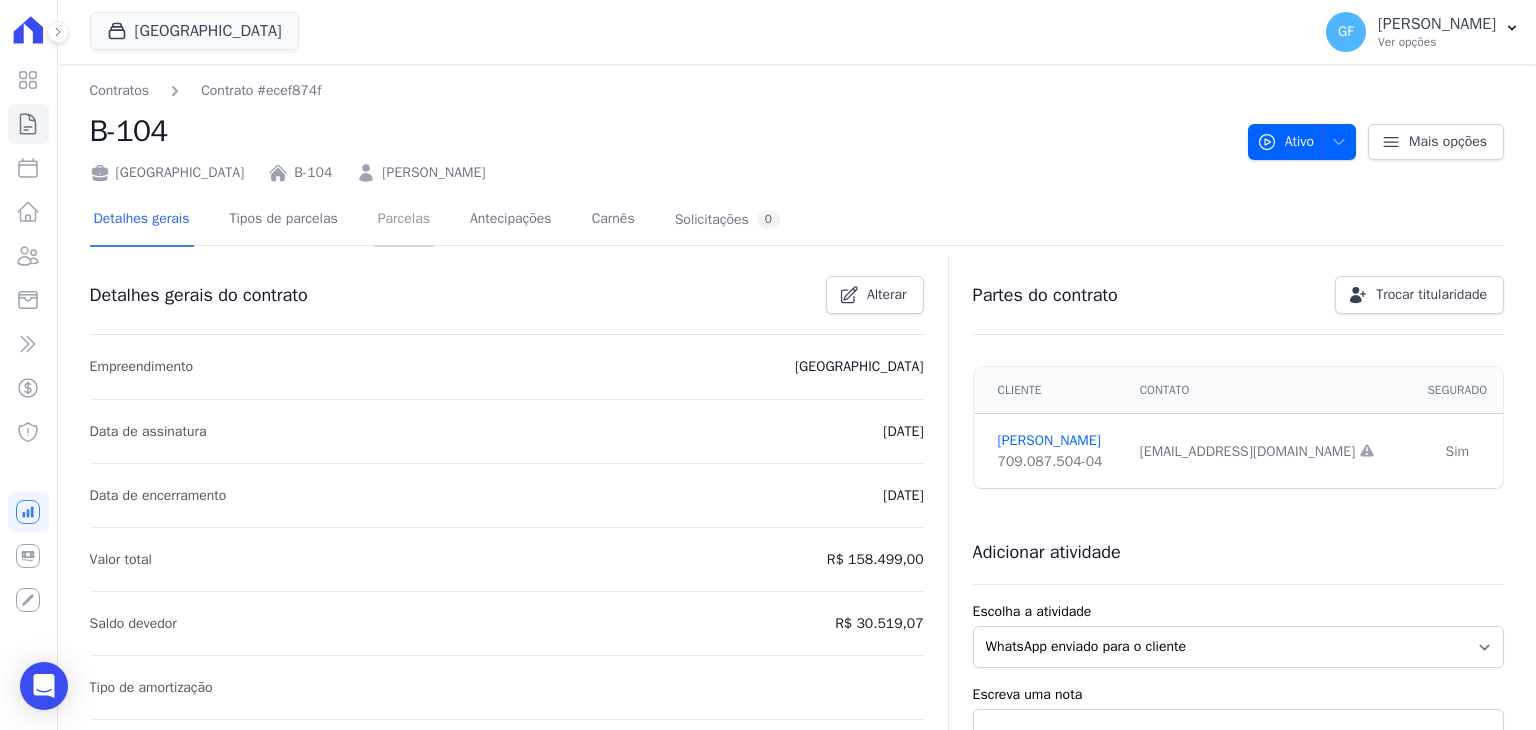 click on "Parcelas" at bounding box center (404, 220) 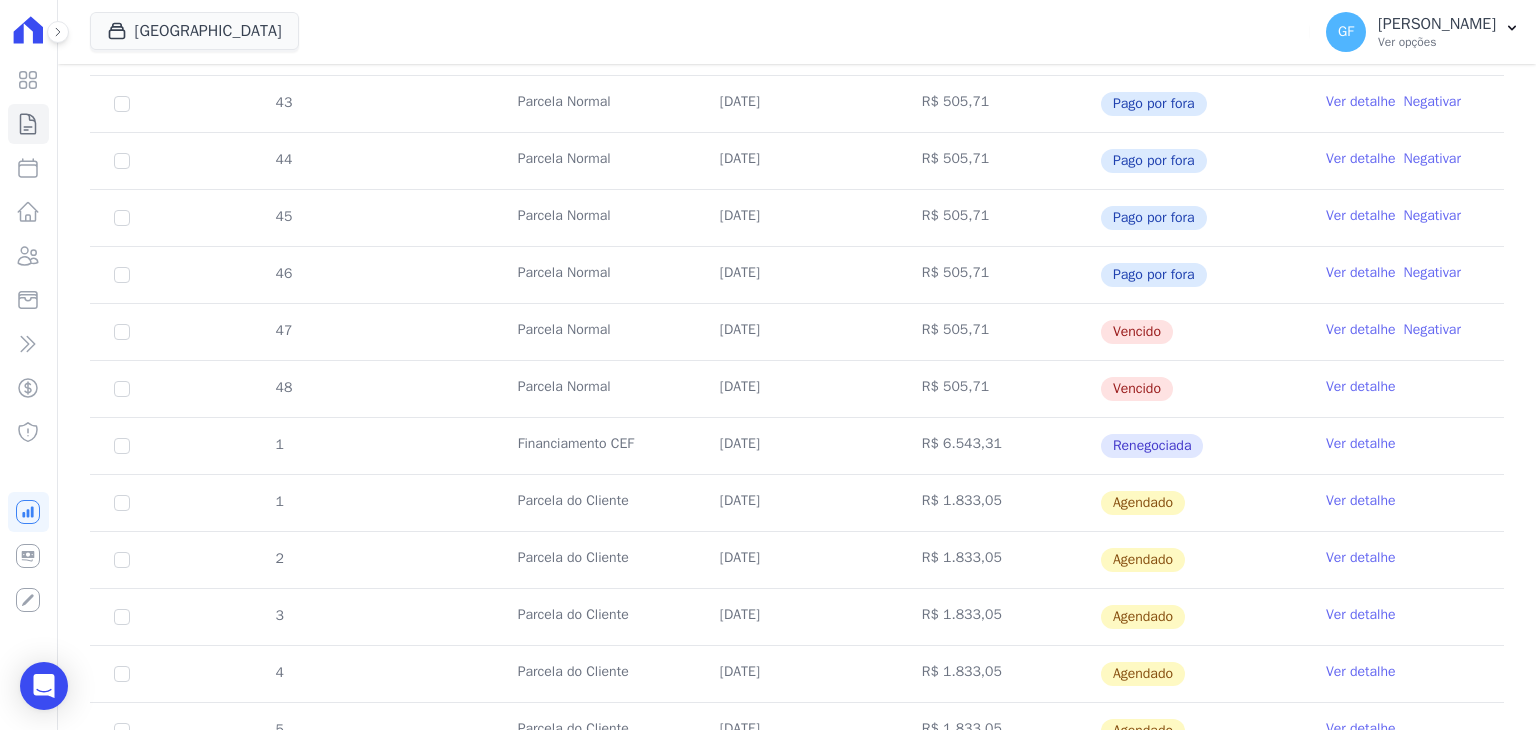 scroll, scrollTop: 600, scrollLeft: 0, axis: vertical 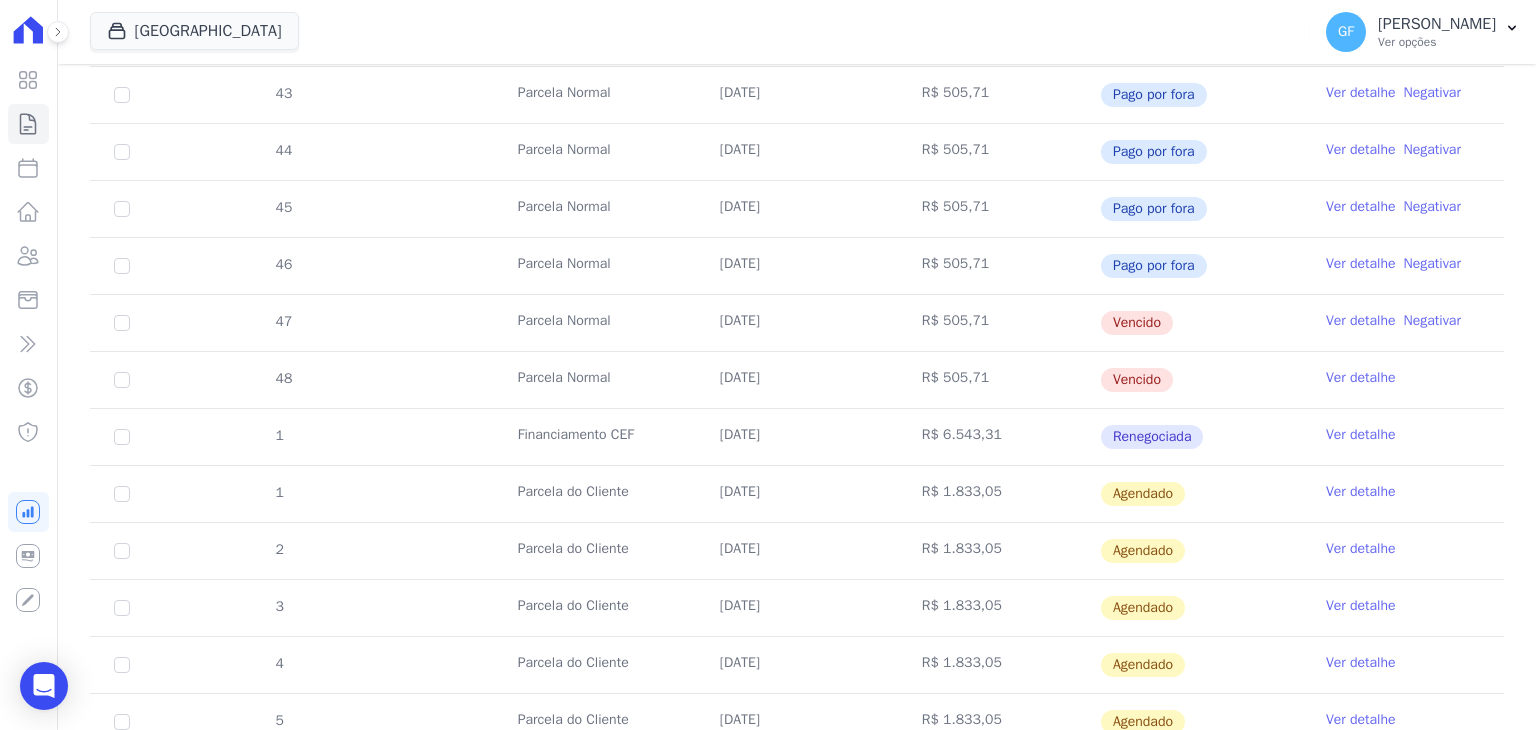 drag, startPoint x: 708, startPoint y: 321, endPoint x: 1236, endPoint y: 316, distance: 528.0237 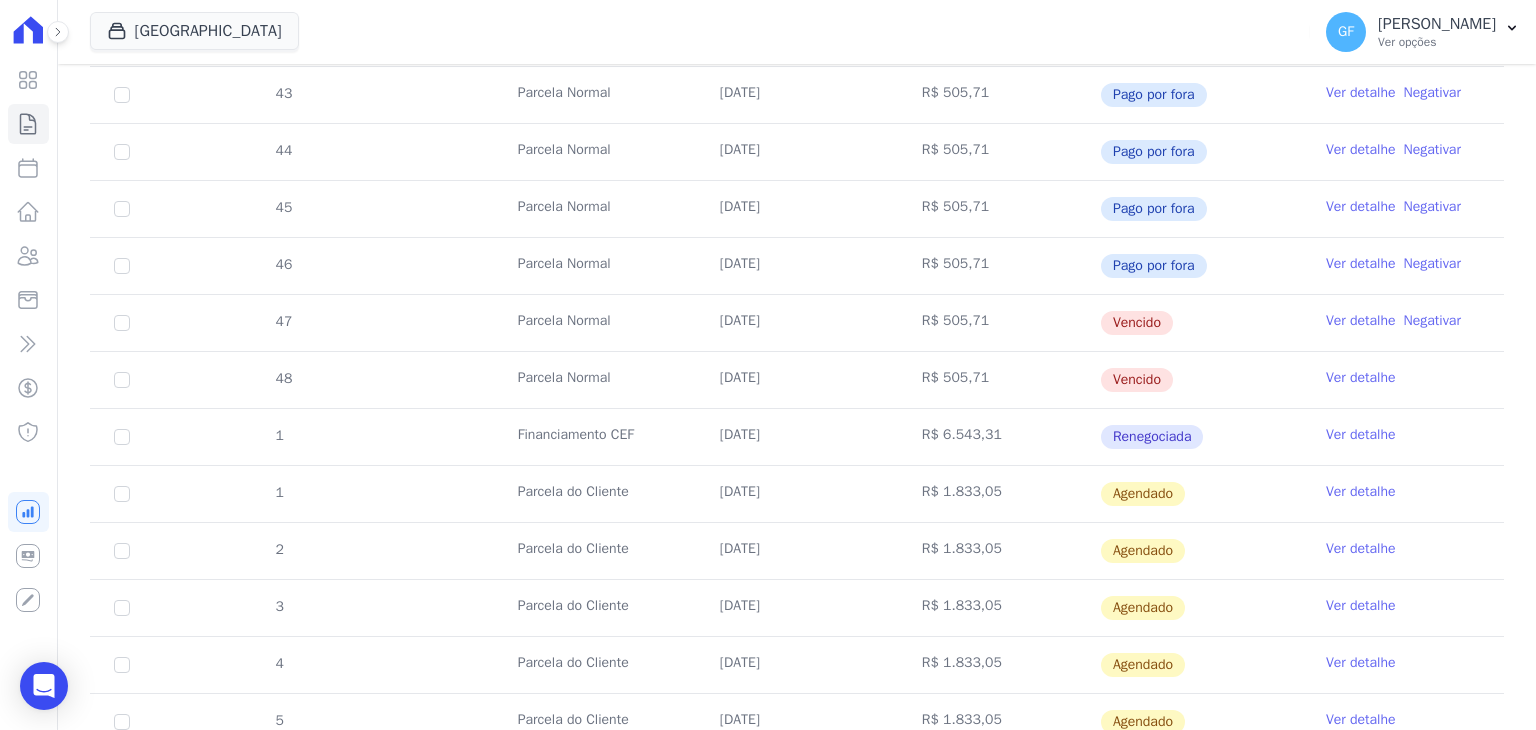 click on "Ver detalhe" at bounding box center [1361, 321] 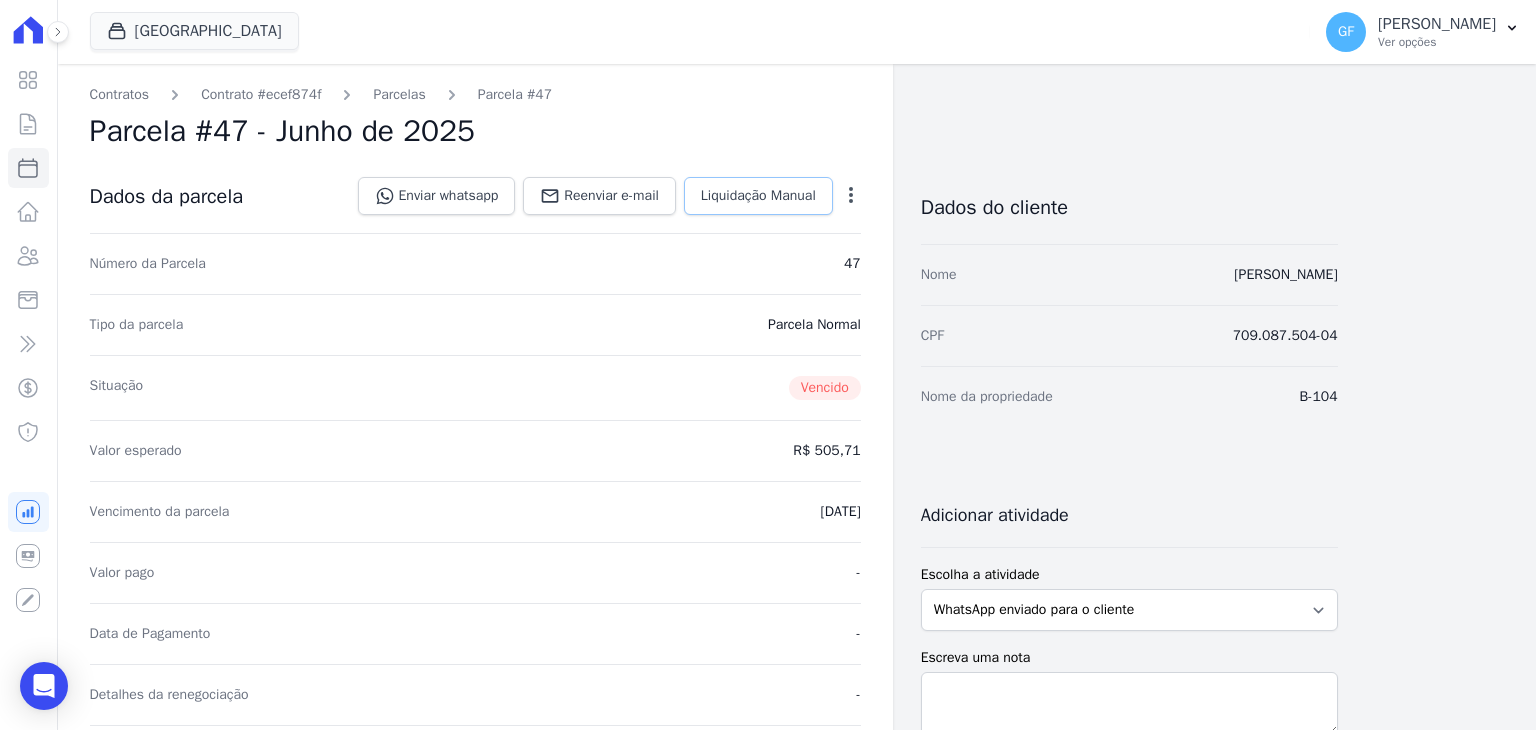 click on "Liquidação Manual" at bounding box center [758, 196] 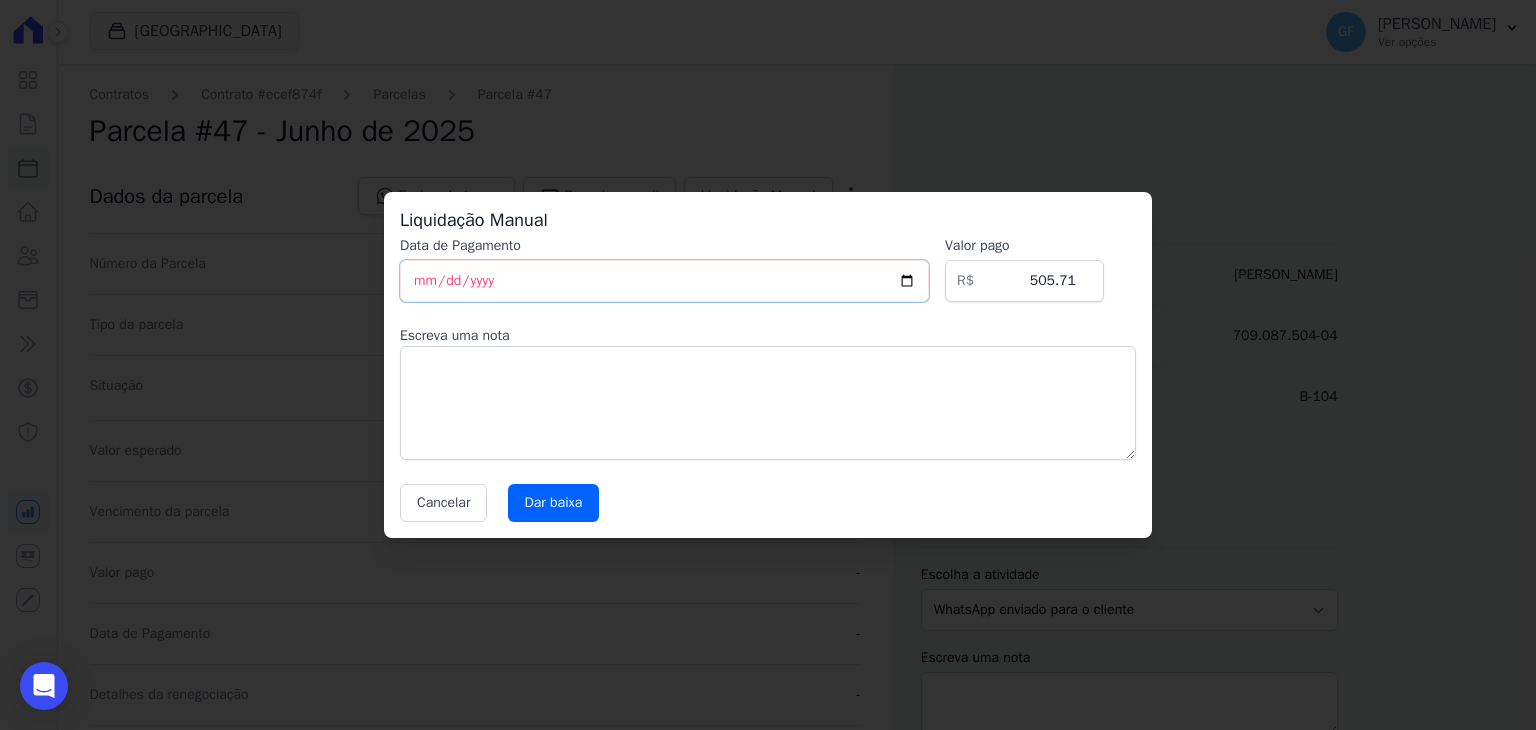 click on "[DATE]" at bounding box center [664, 281] 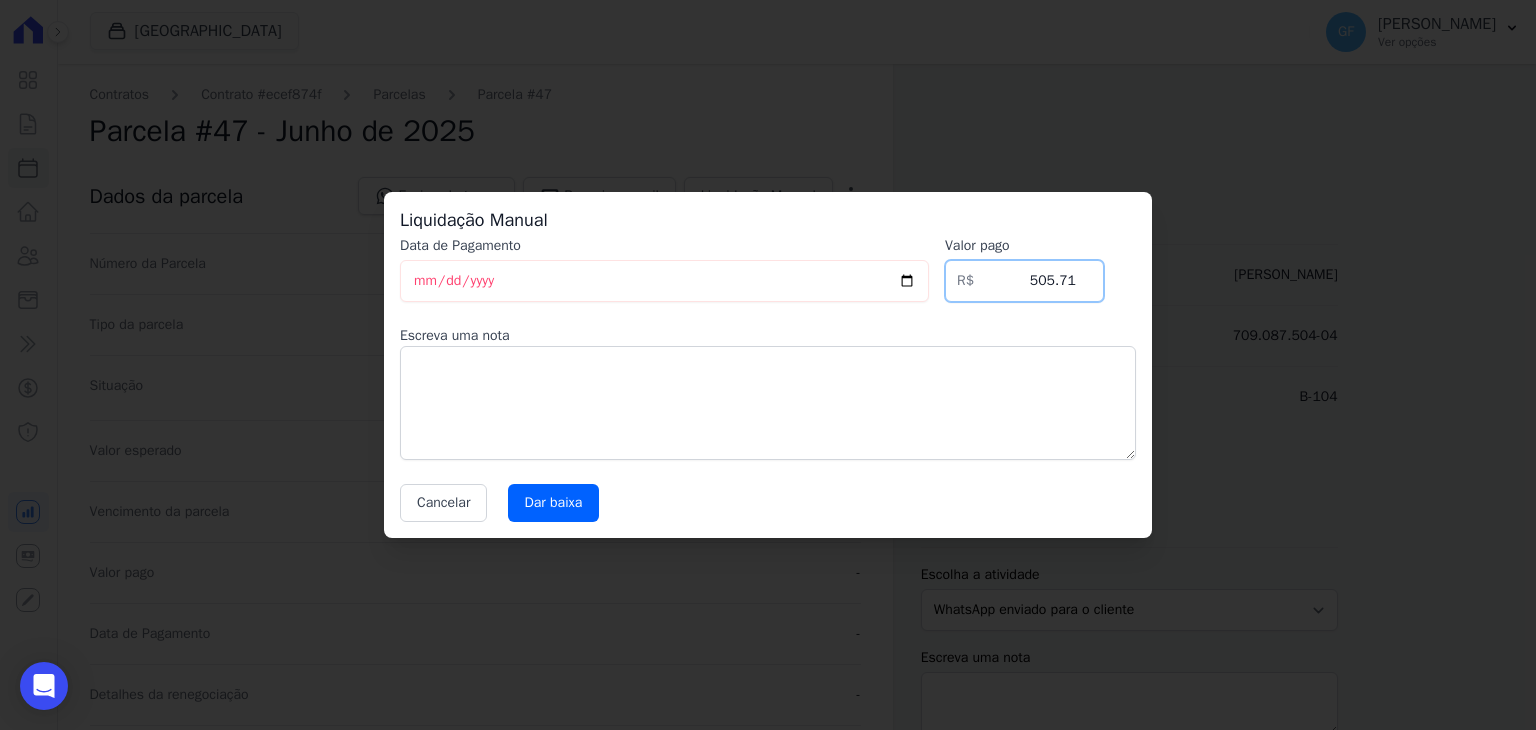 drag, startPoint x: 1017, startPoint y: 281, endPoint x: 1160, endPoint y: 284, distance: 143.03146 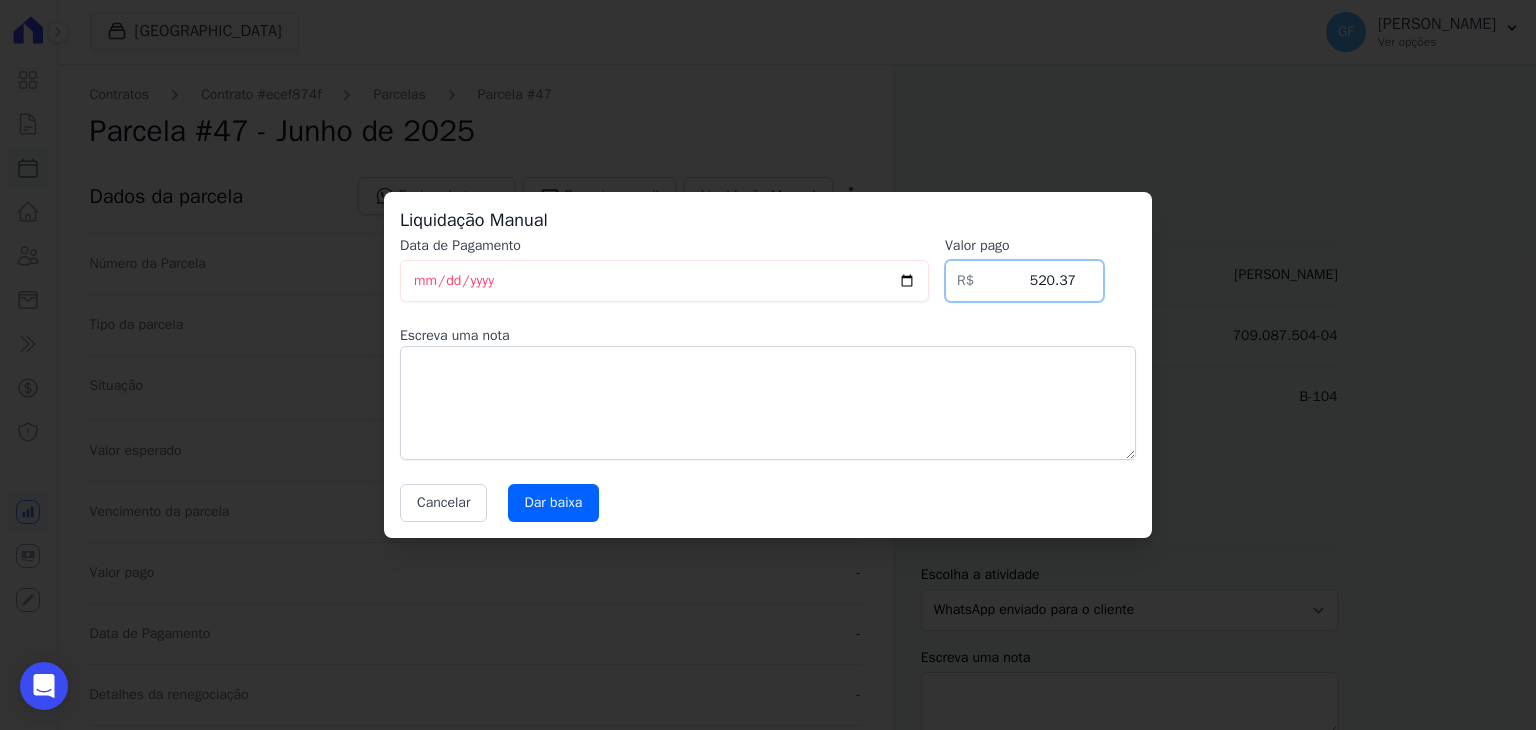 type on "520.37" 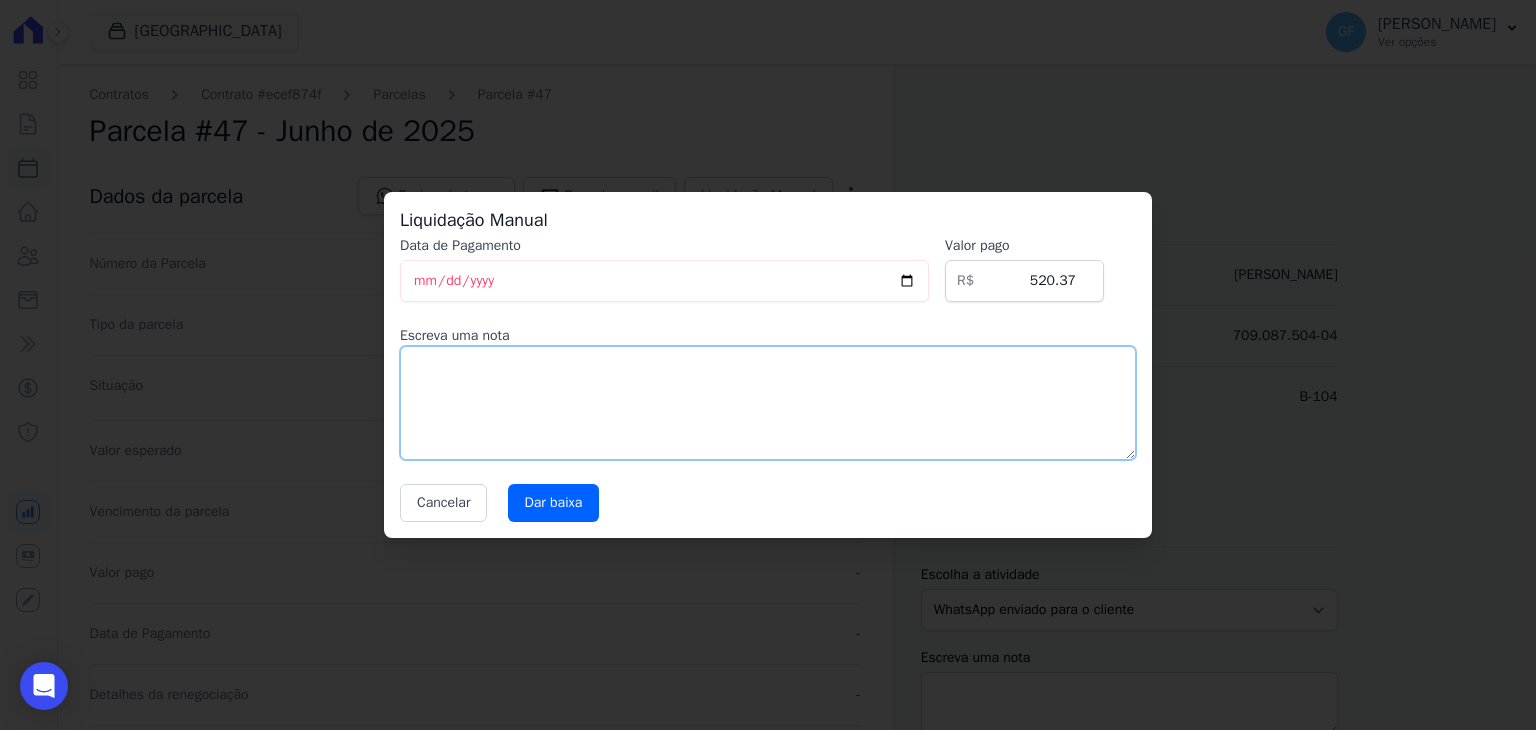 click at bounding box center (768, 403) 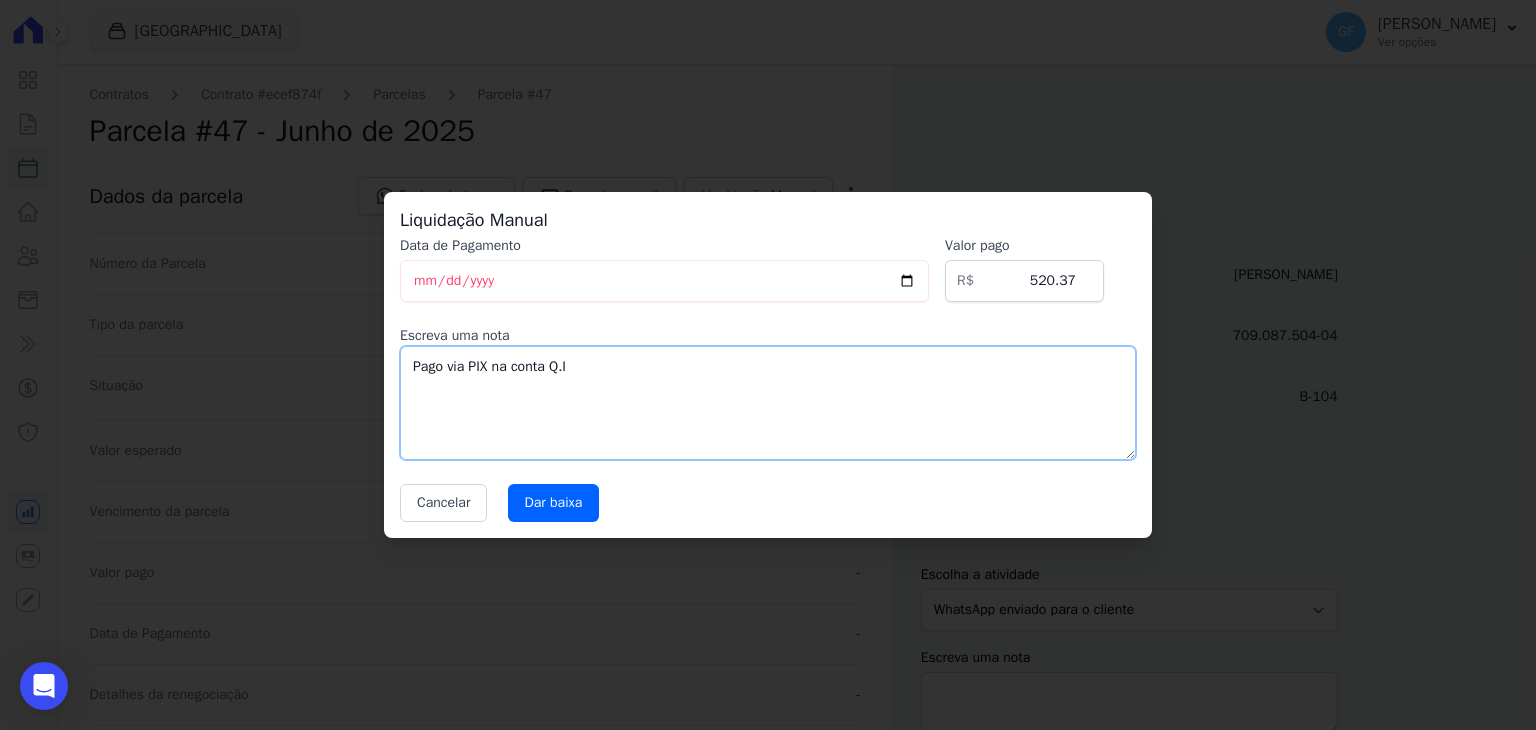 drag, startPoint x: 603, startPoint y: 357, endPoint x: 92, endPoint y: 333, distance: 511.5633 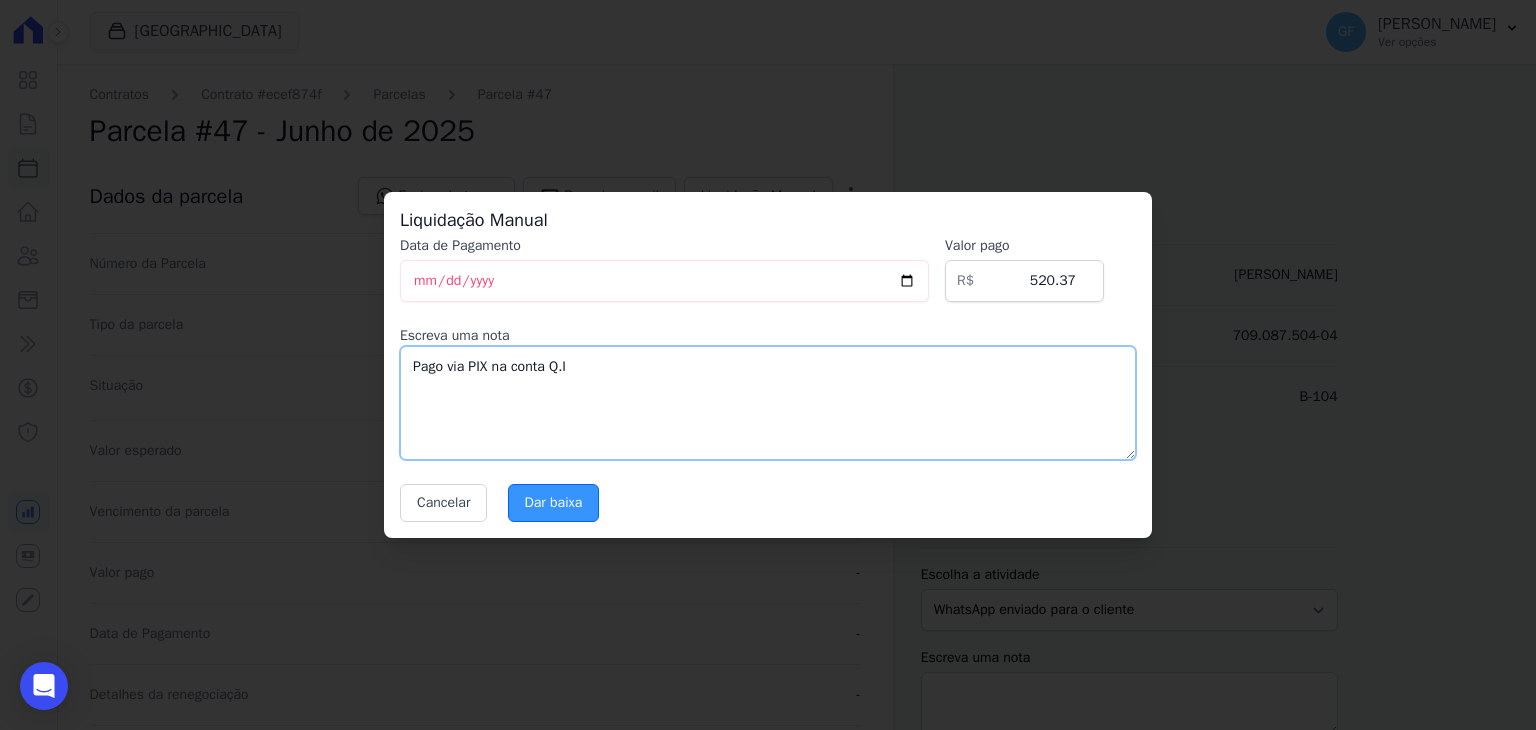 type on "Pago via PIX na conta Q.I" 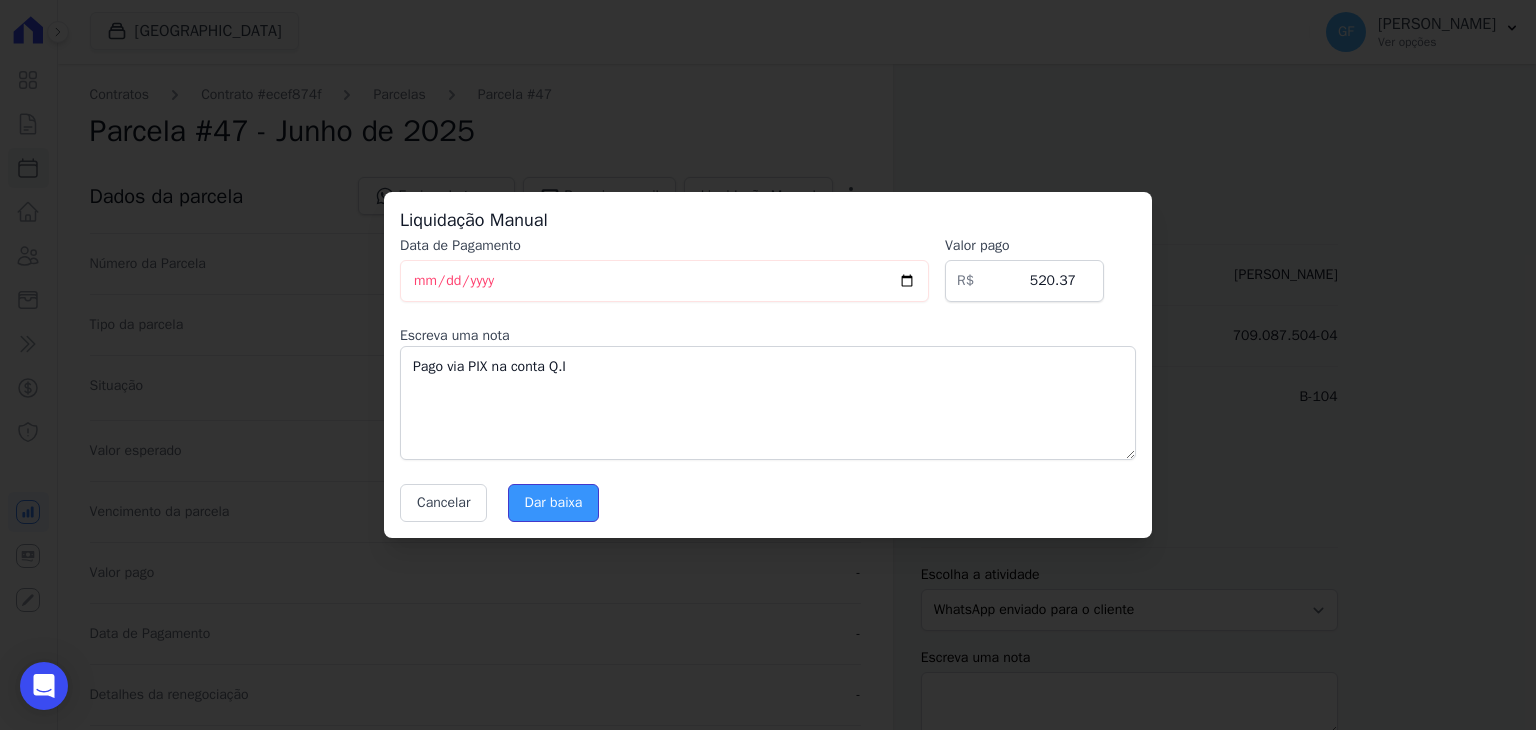 click on "Dar baixa" at bounding box center [554, 503] 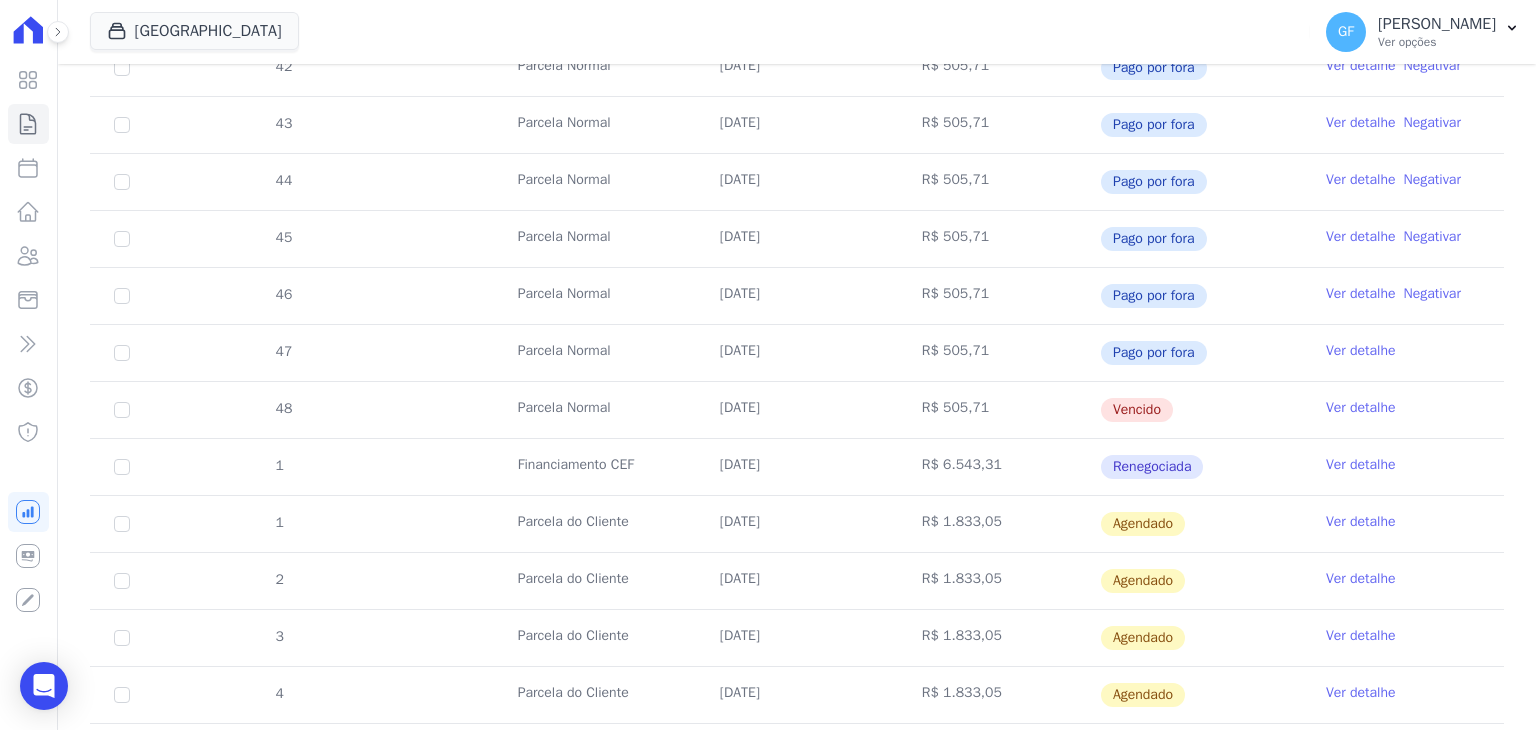 scroll, scrollTop: 600, scrollLeft: 0, axis: vertical 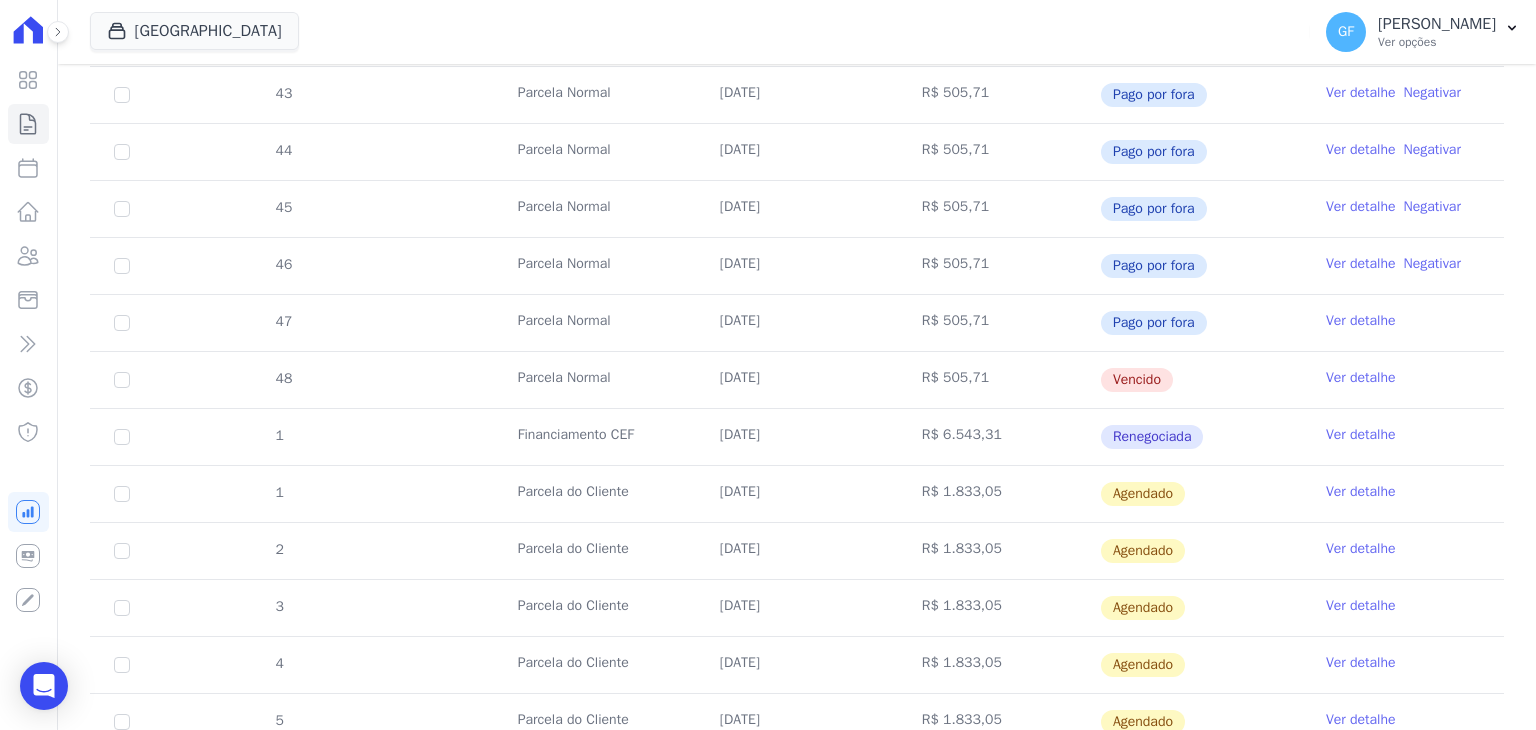 click on "Ver detalhe" at bounding box center (1361, 378) 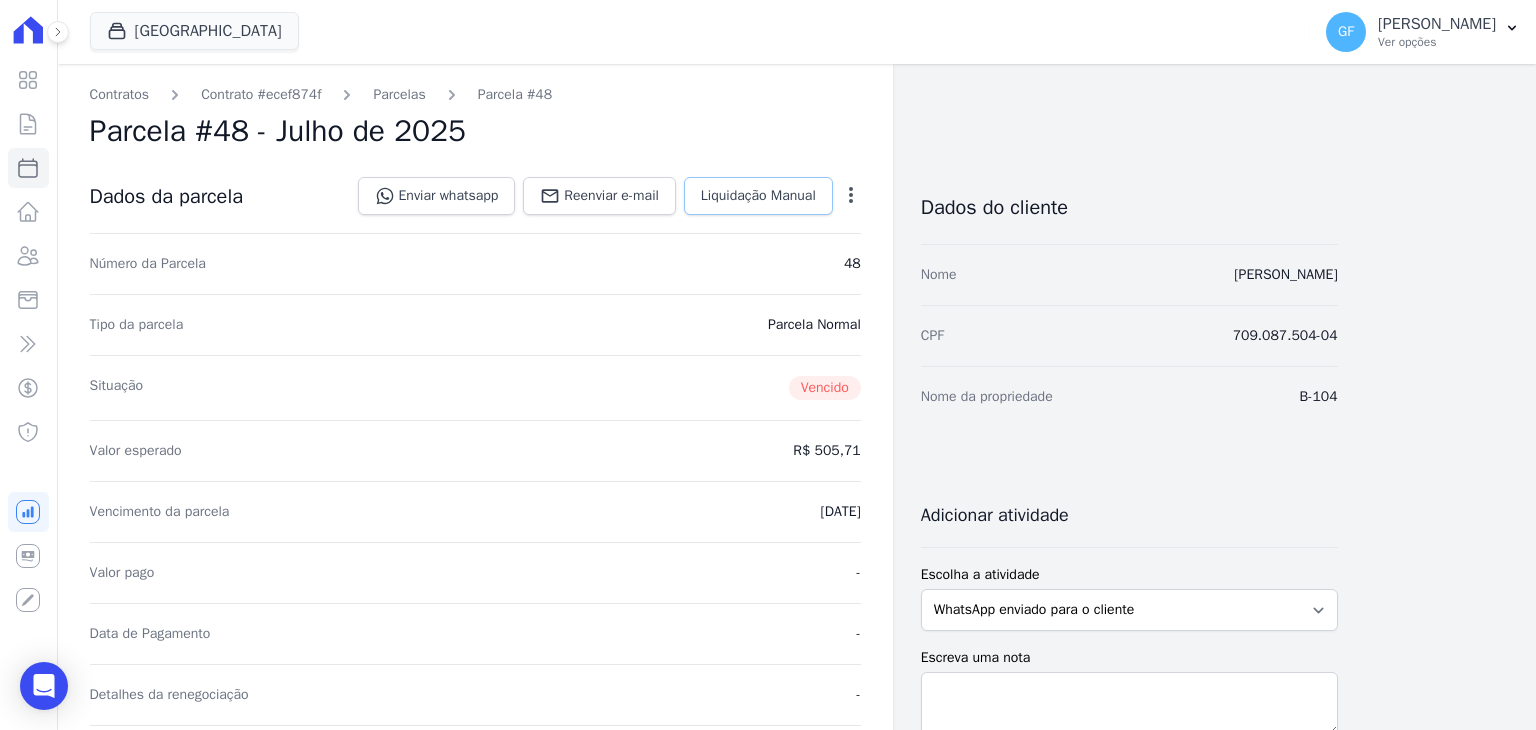 click on "Liquidação Manual" at bounding box center [758, 196] 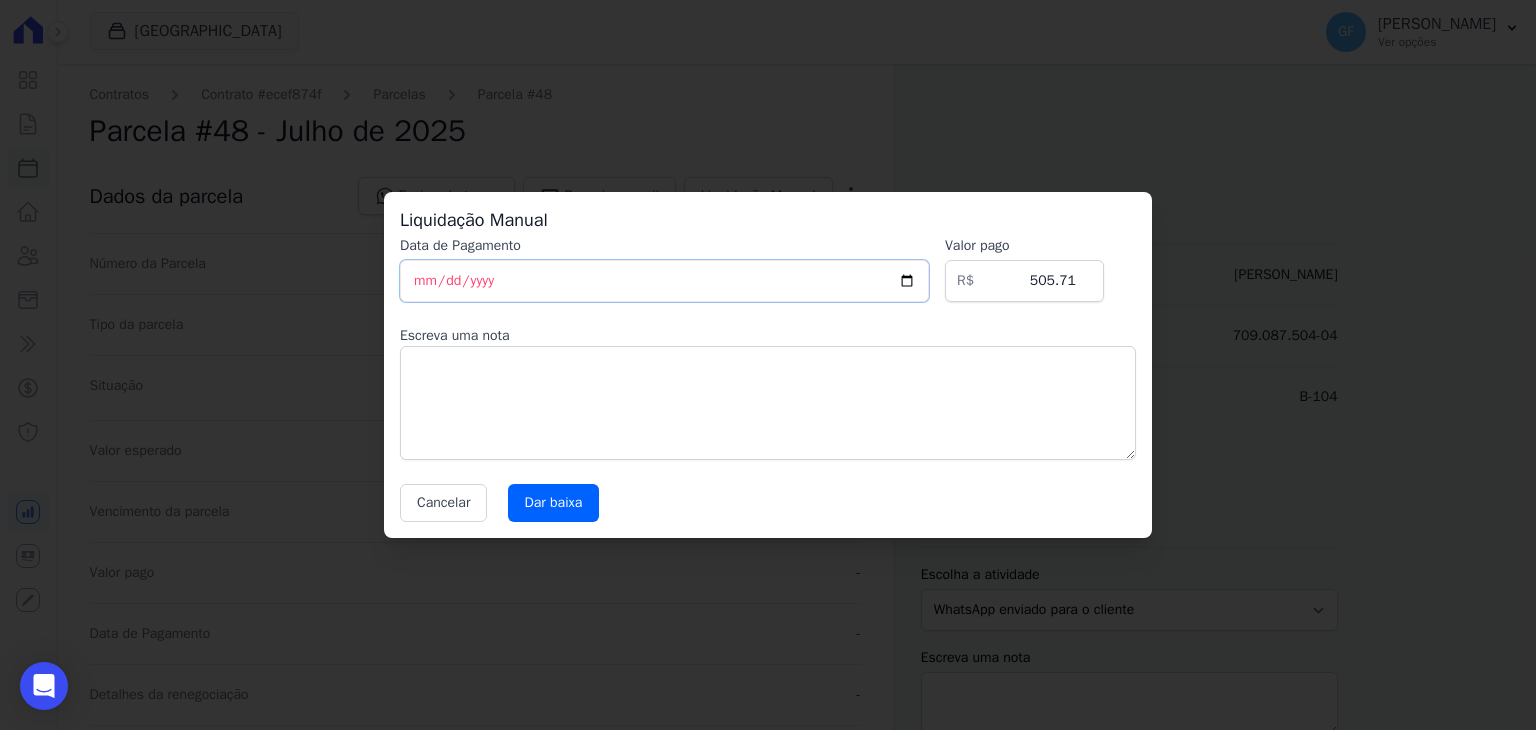 click on "[DATE]" at bounding box center (664, 281) 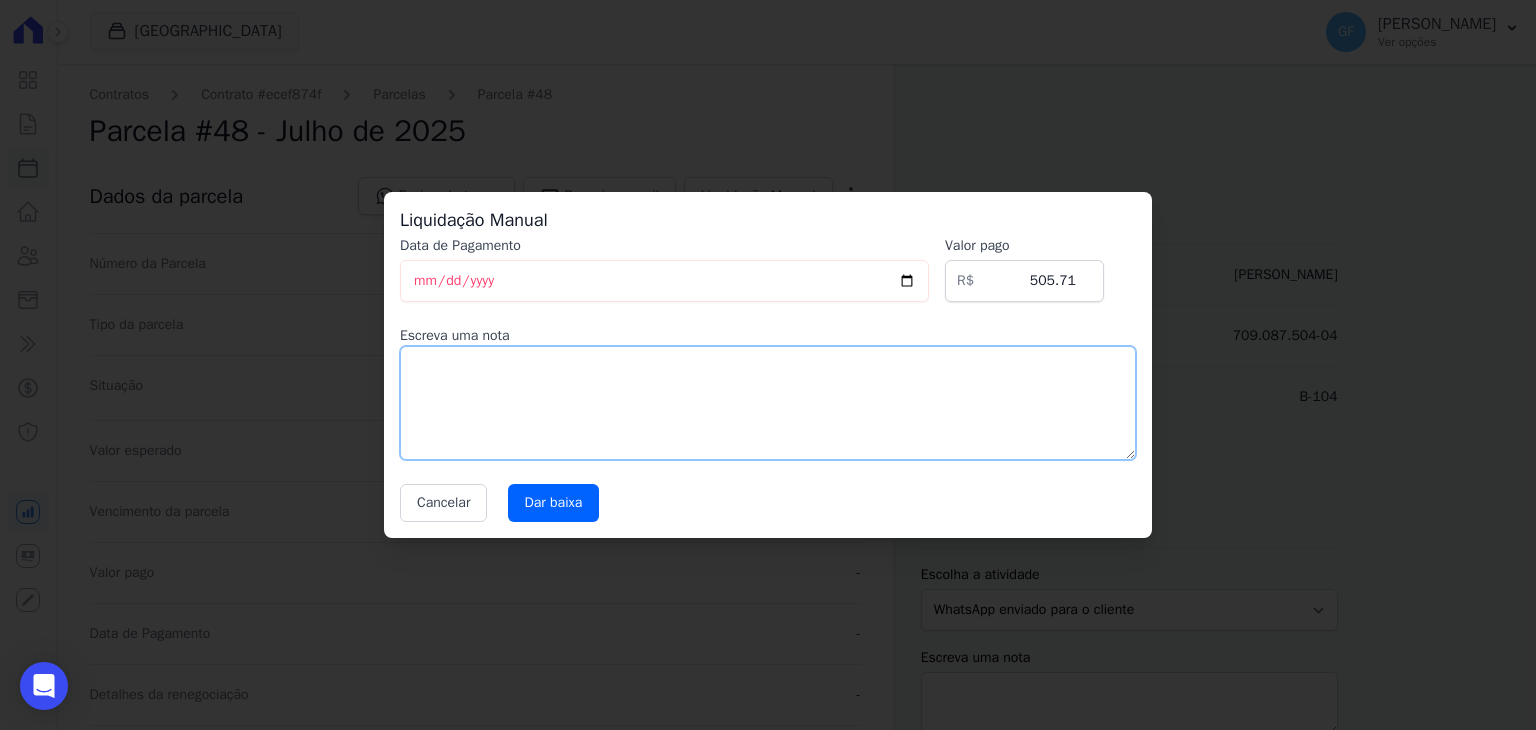 click at bounding box center (768, 403) 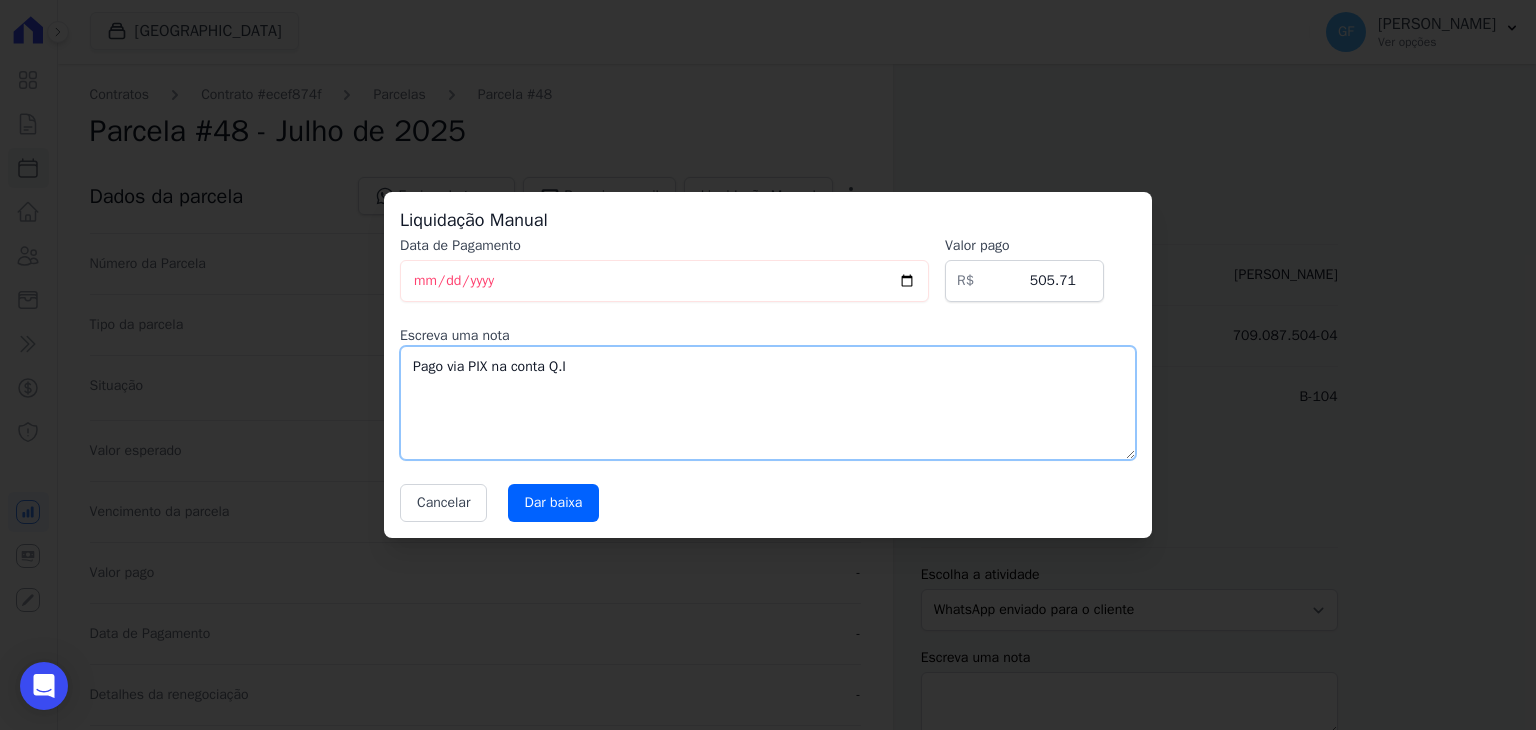 type on "Pago via PIX na conta Q.I" 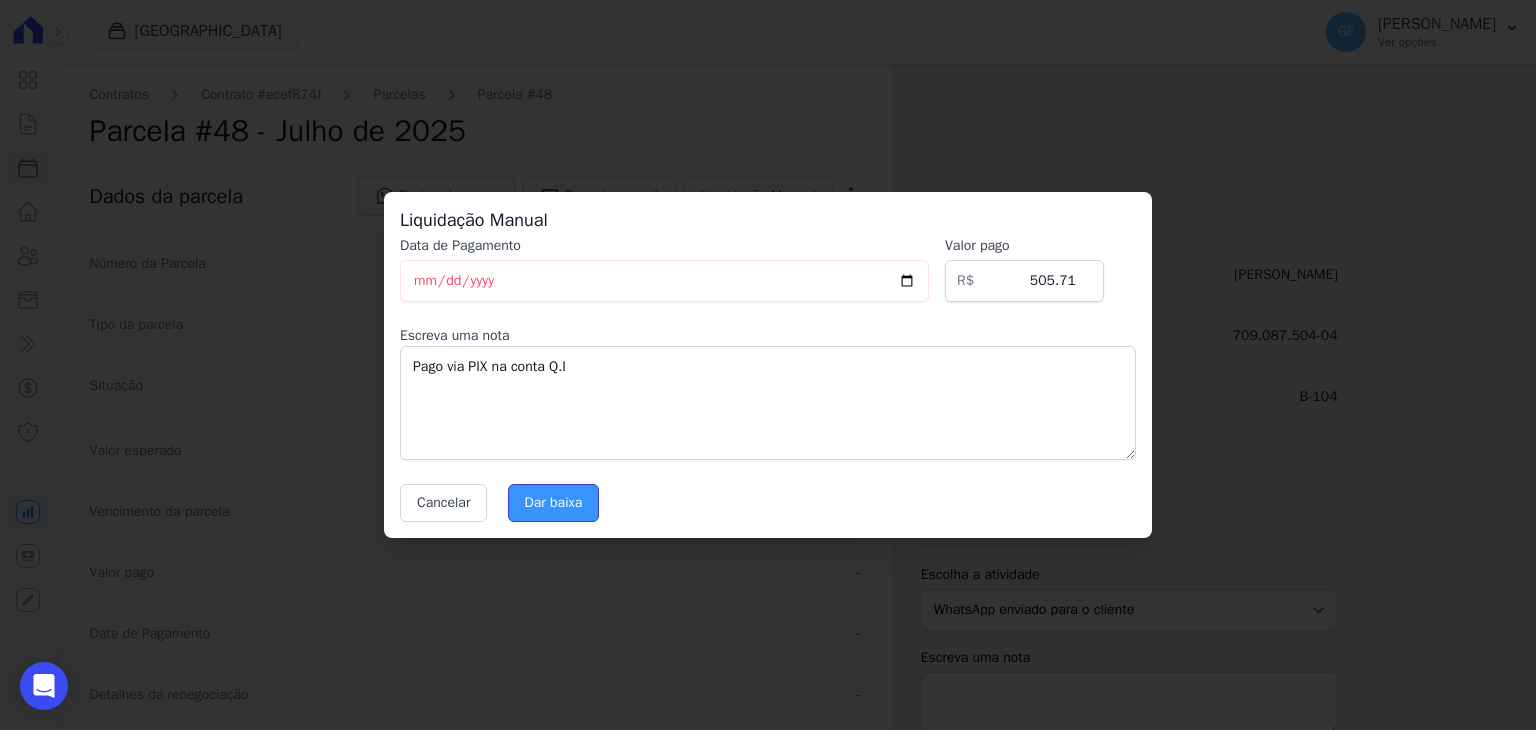 click on "Dar baixa" at bounding box center (554, 503) 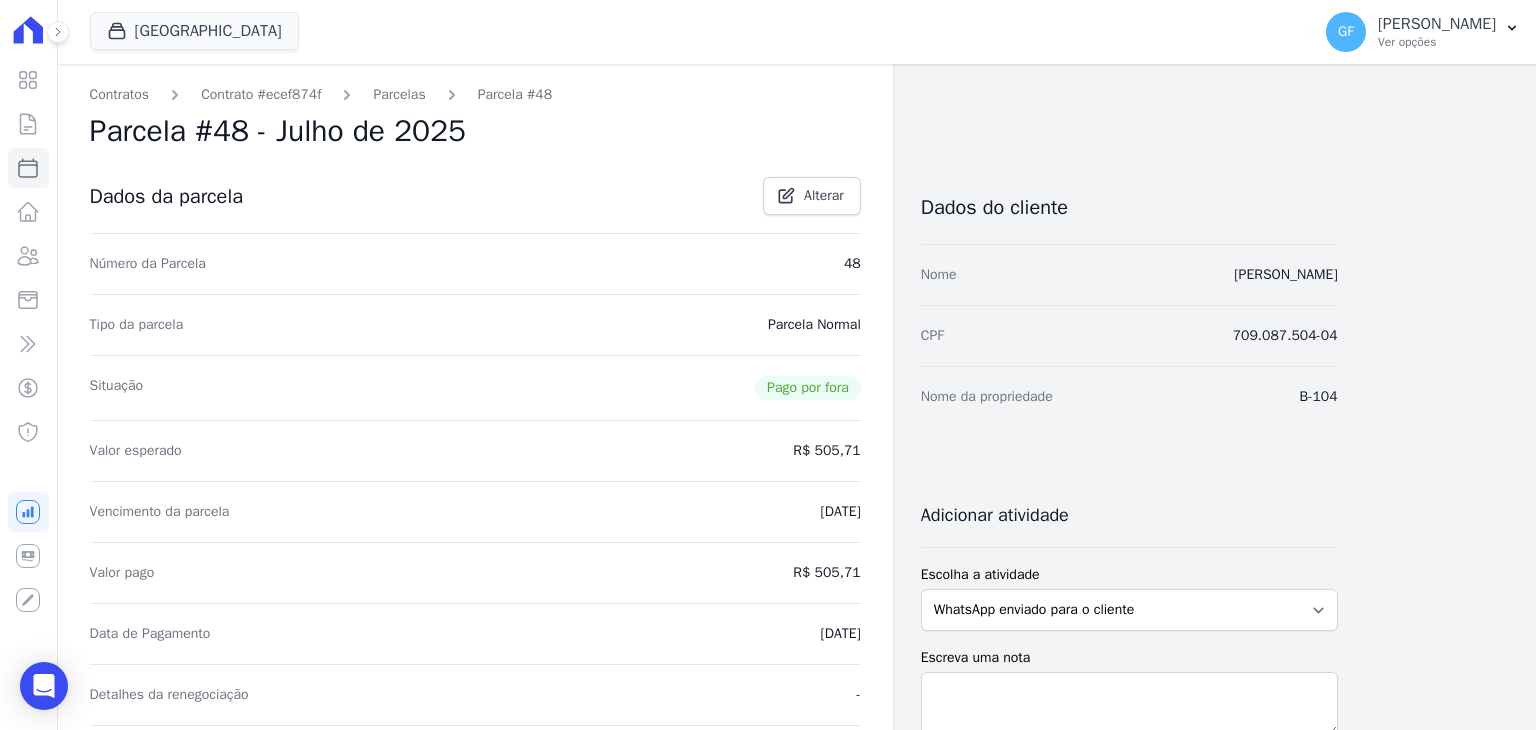 click on "Parcelas" at bounding box center [399, 94] 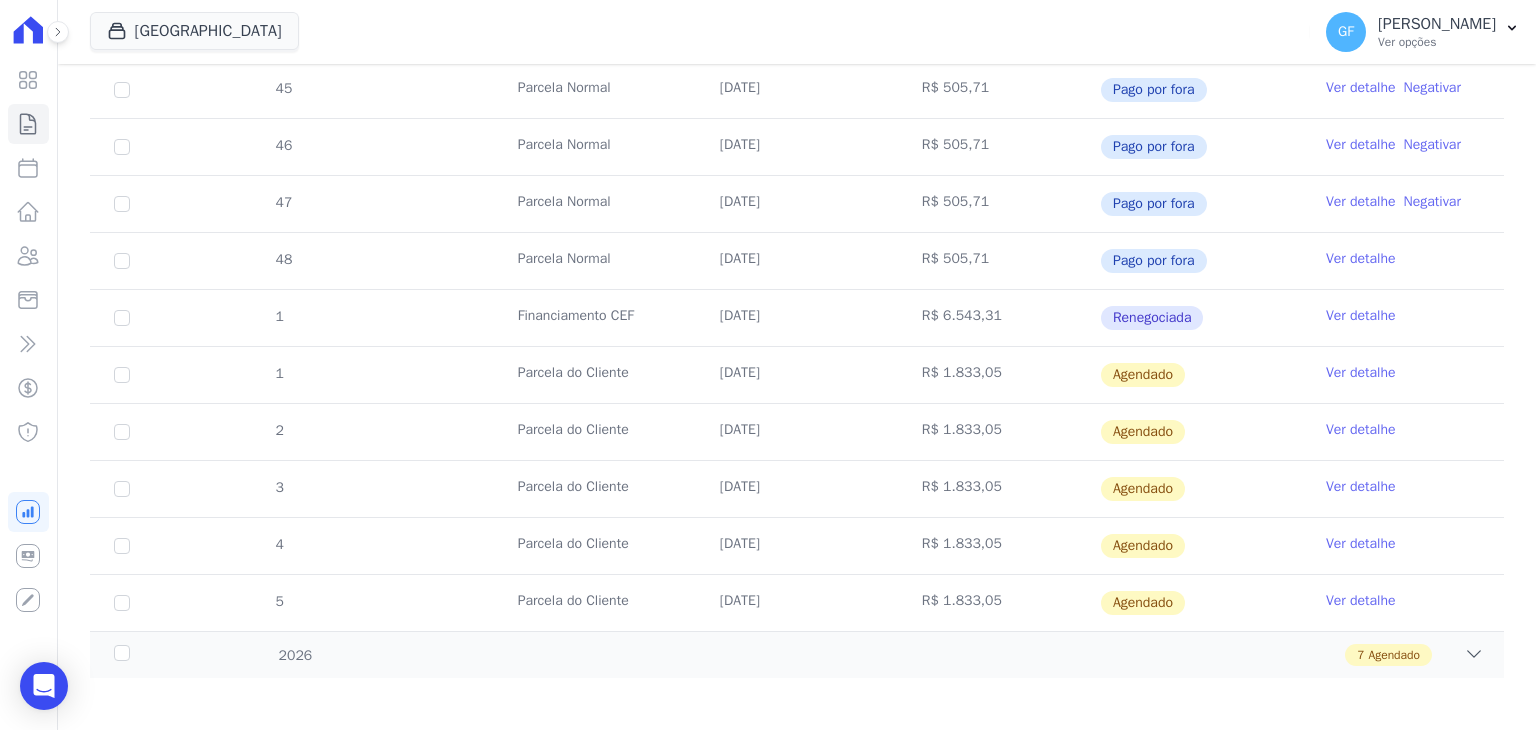 scroll, scrollTop: 722, scrollLeft: 0, axis: vertical 